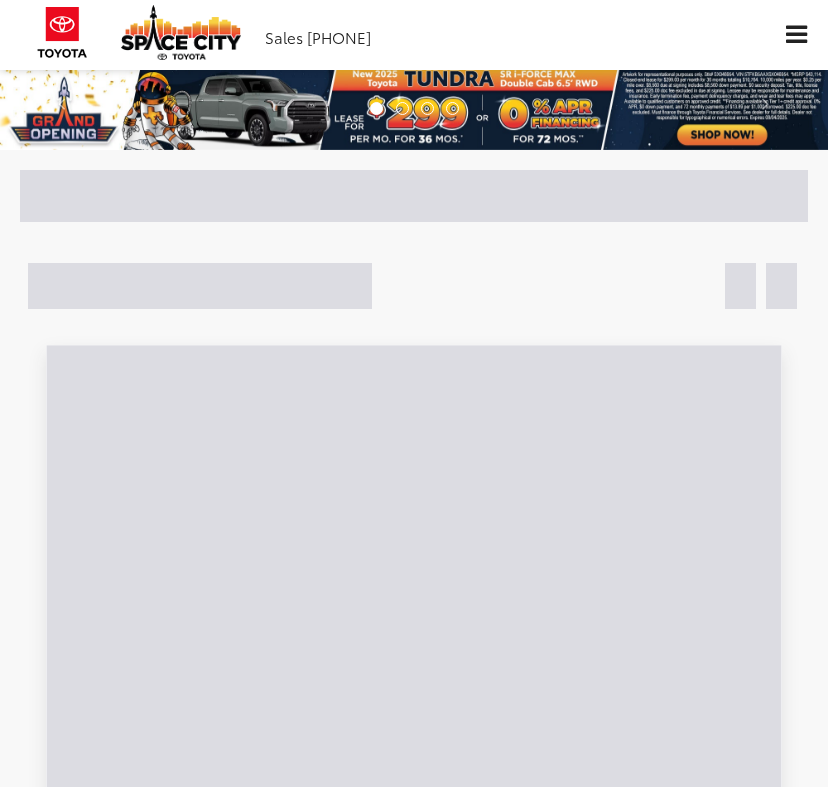scroll, scrollTop: 0, scrollLeft: 0, axis: both 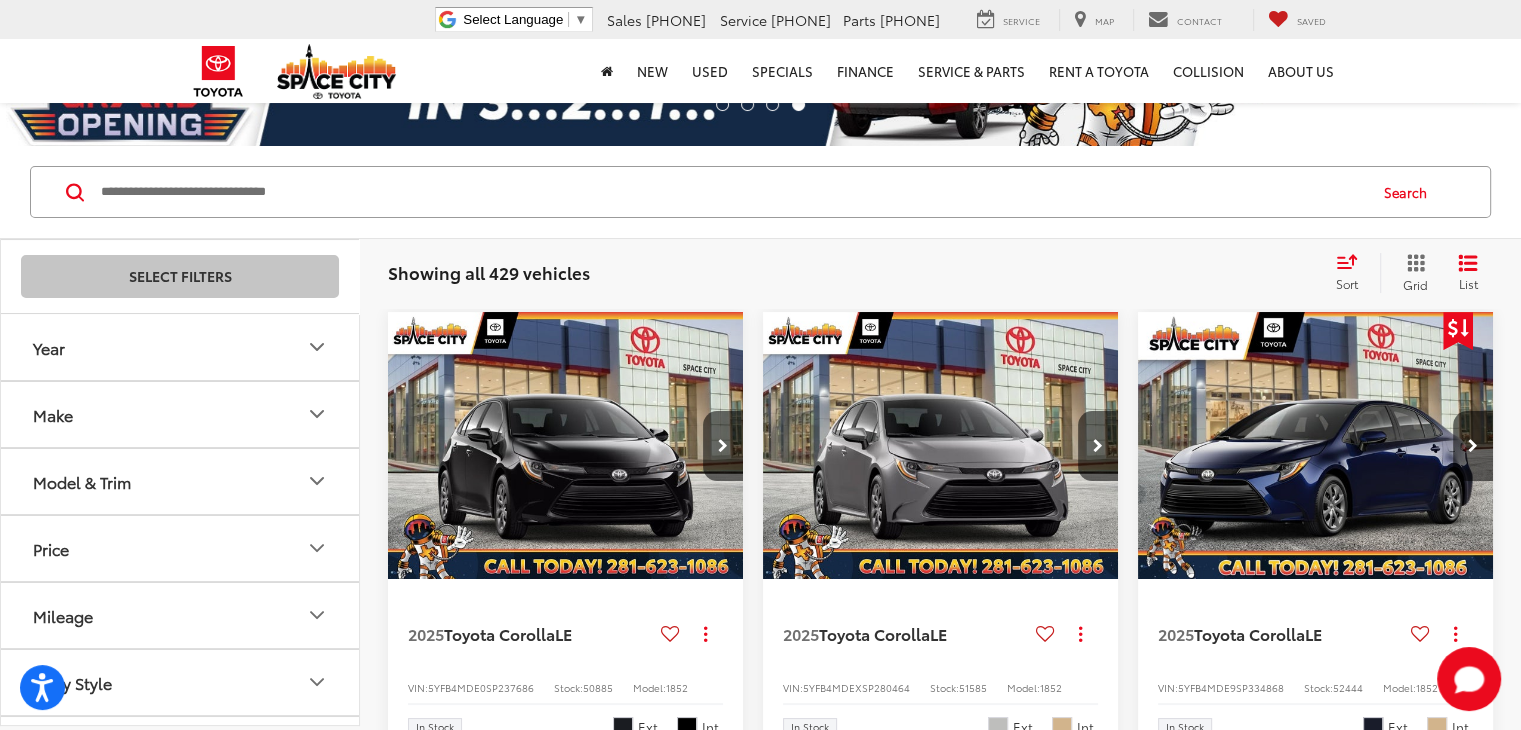 click on "Year" at bounding box center (49, 347) 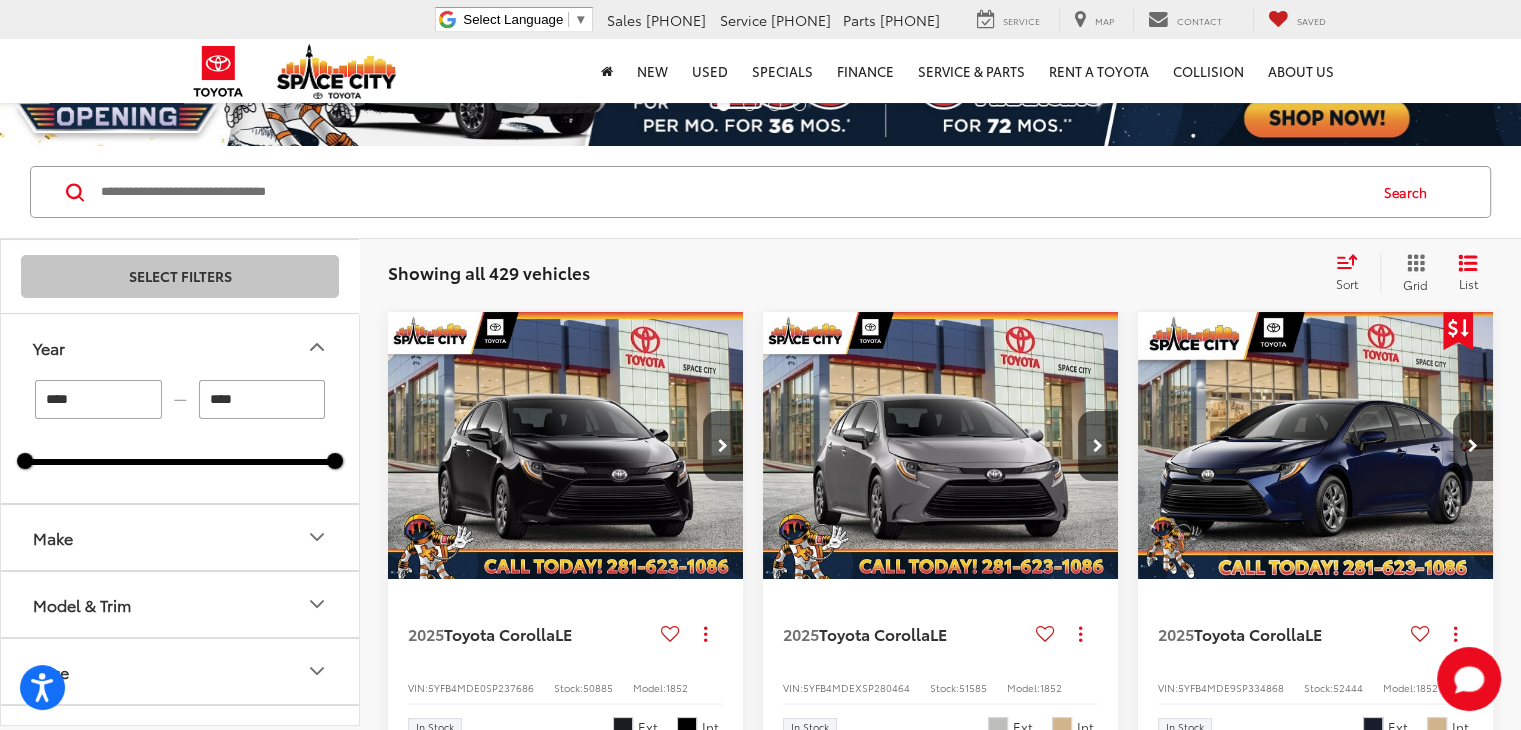 click on "Make" at bounding box center (53, 537) 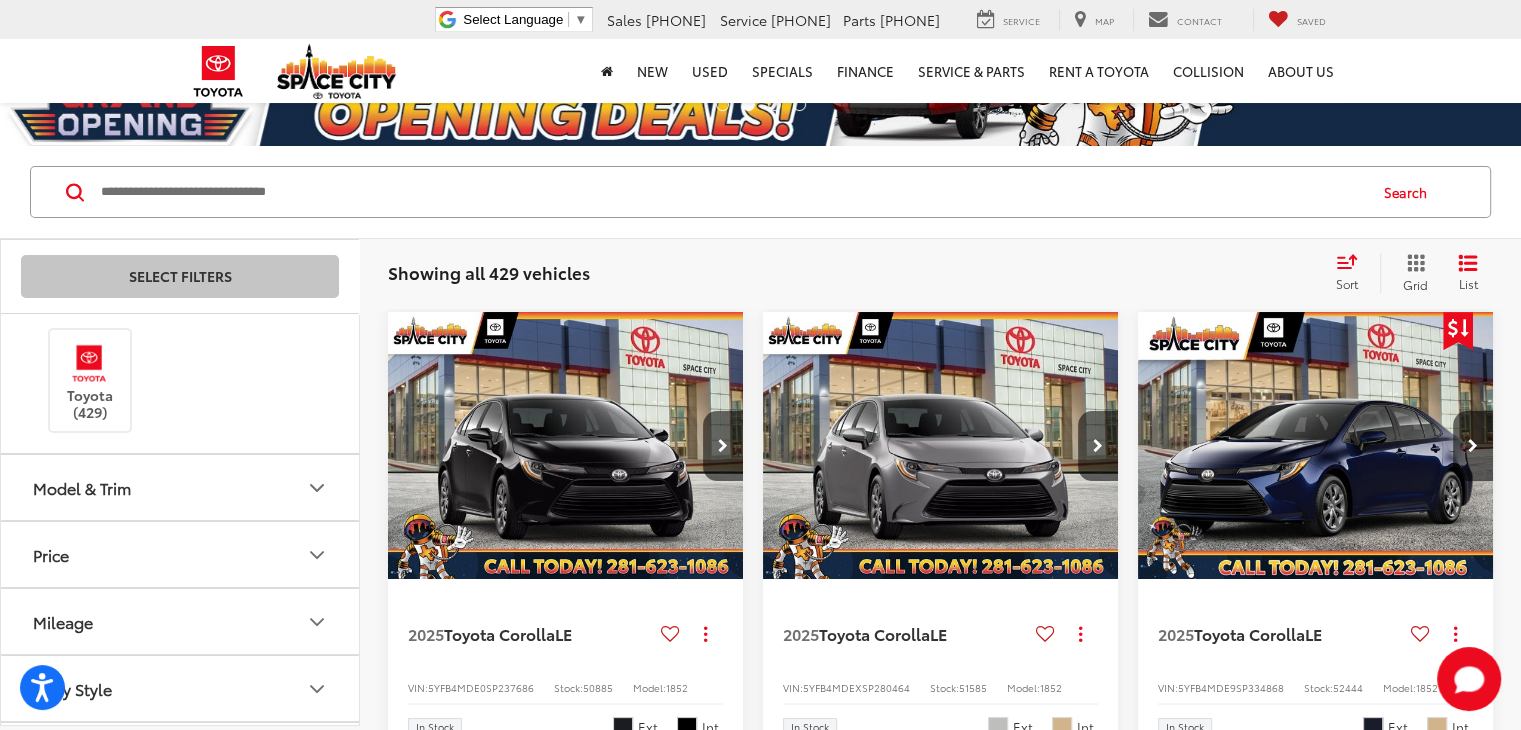 scroll, scrollTop: 262, scrollLeft: 0, axis: vertical 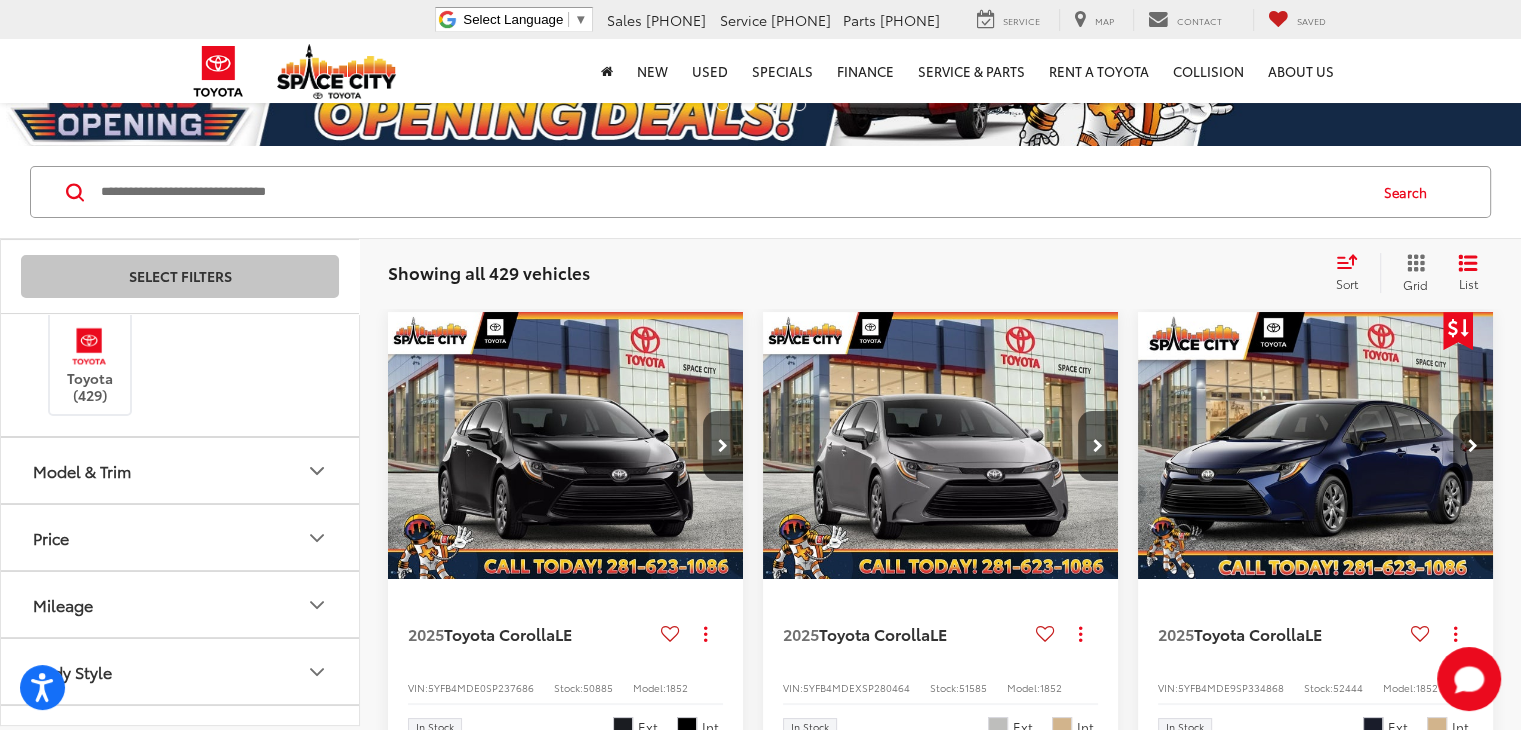 click on "Model & Trim" at bounding box center [82, 470] 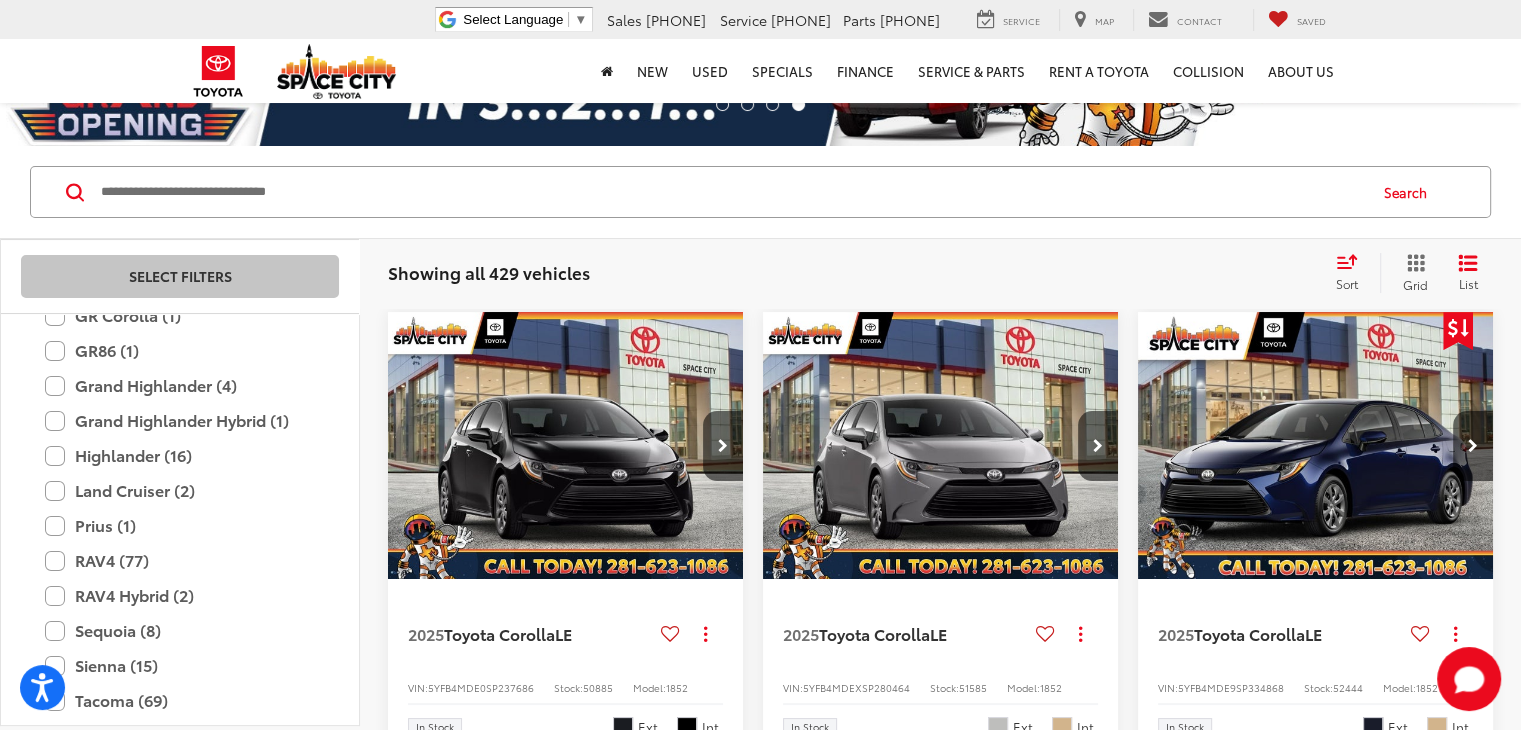 scroll, scrollTop: 847, scrollLeft: 0, axis: vertical 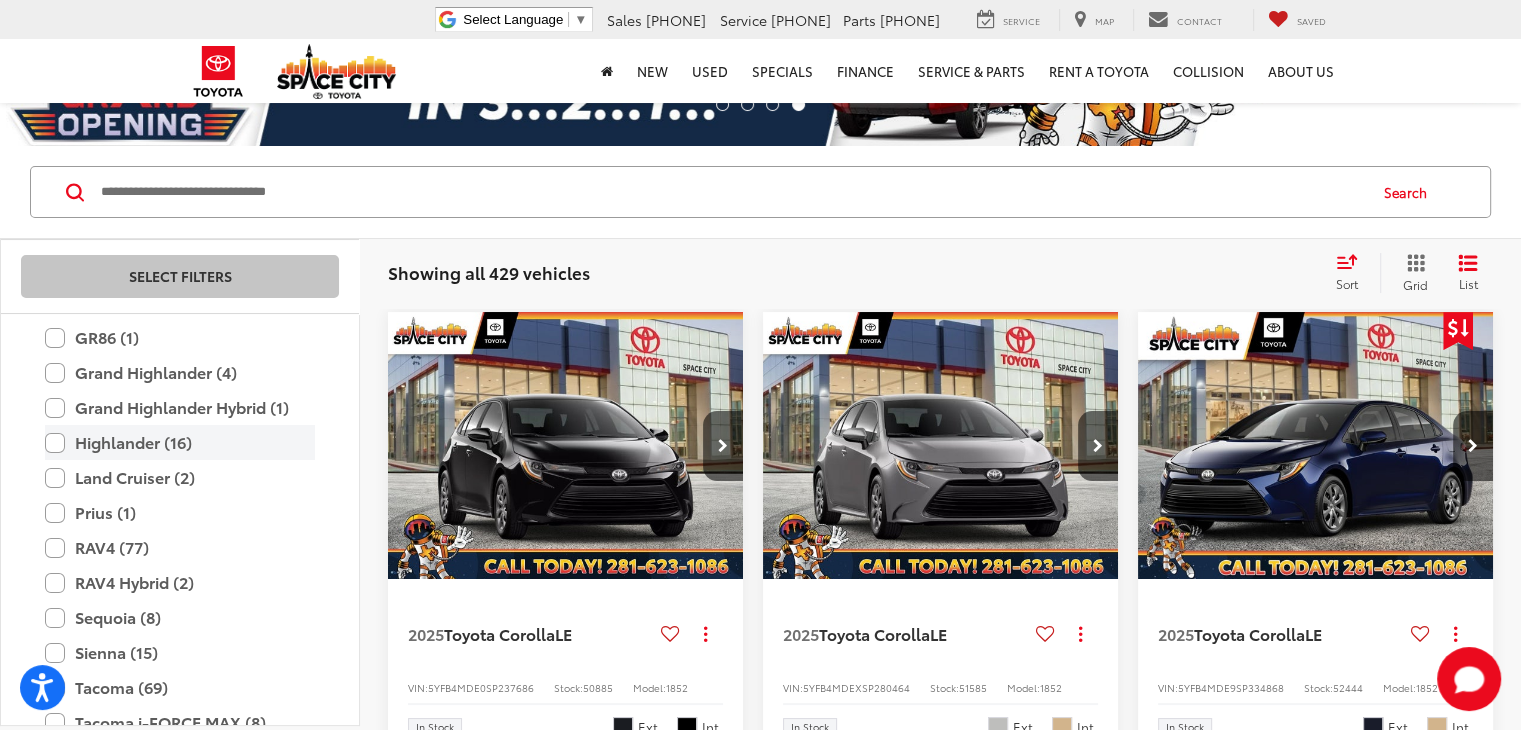 click on "Highlander (16)" at bounding box center [180, 442] 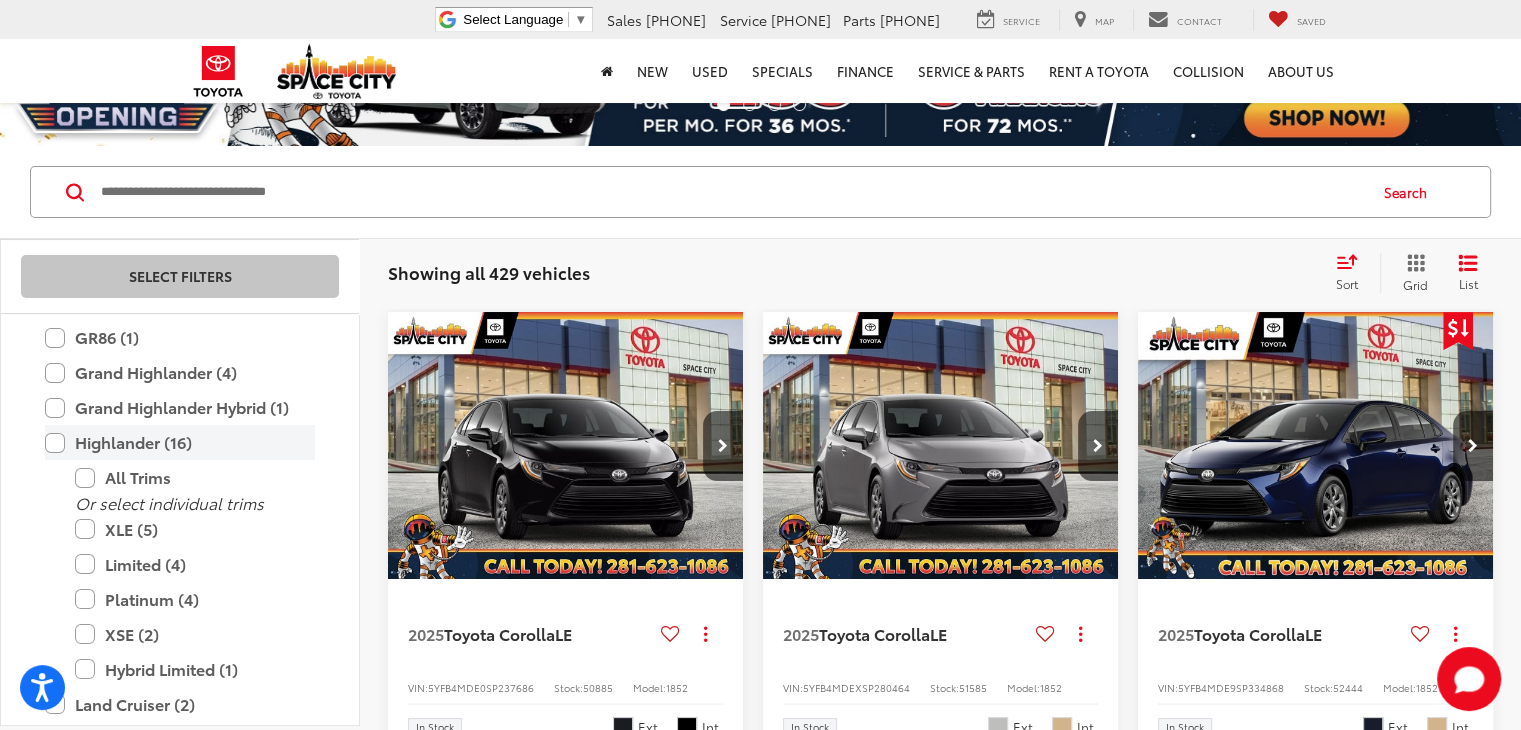 type on "****" 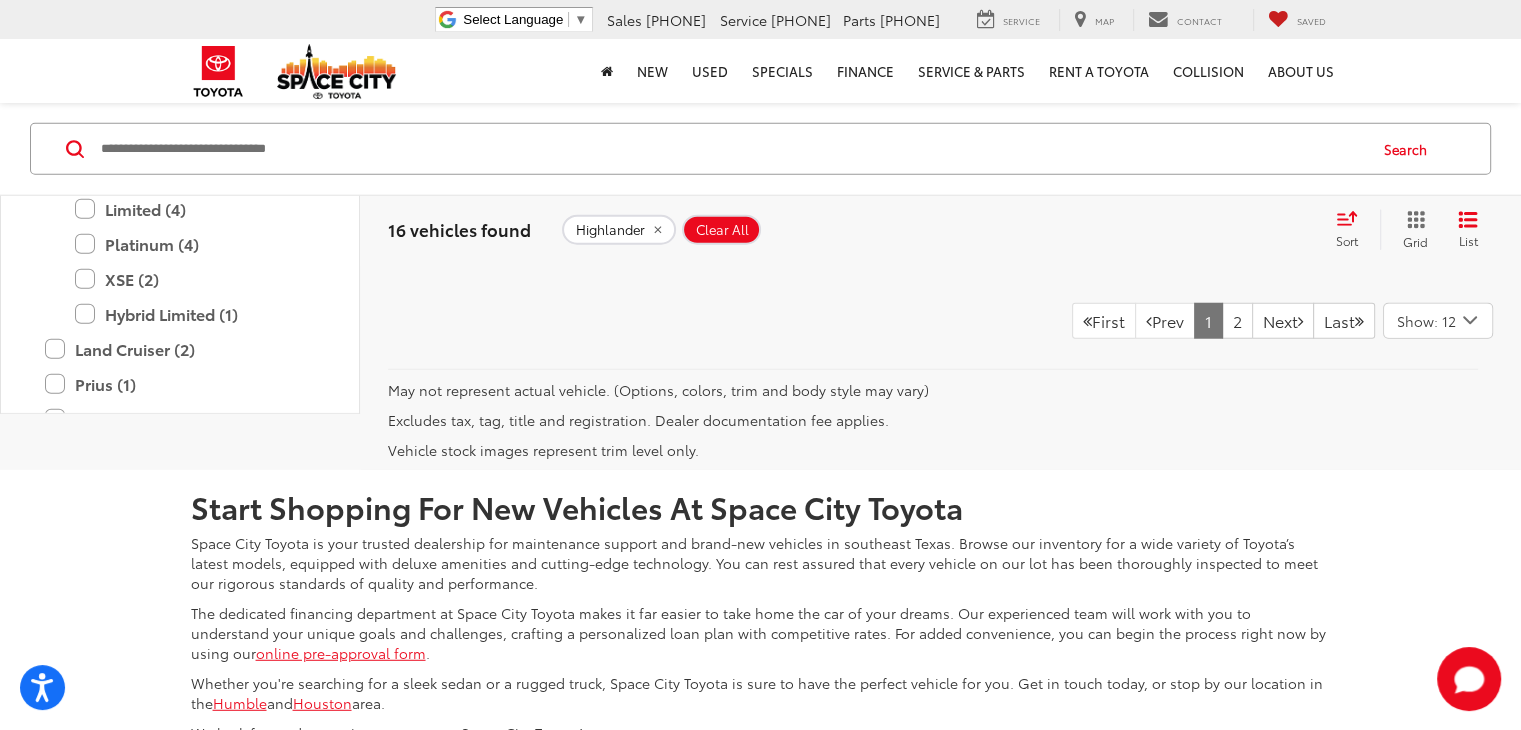 scroll, scrollTop: 5219, scrollLeft: 0, axis: vertical 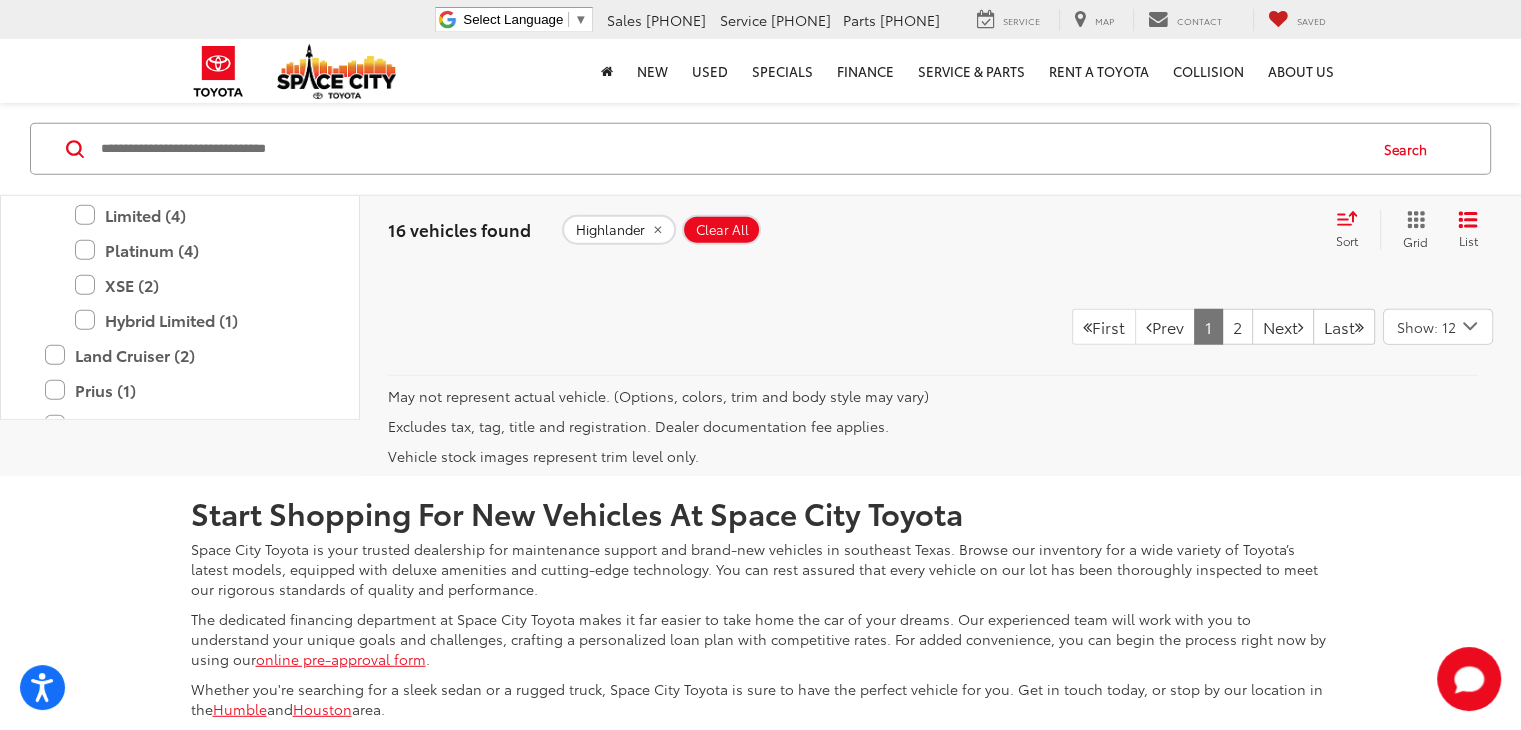 click on "Or select individual trims" at bounding box center [180, 154] 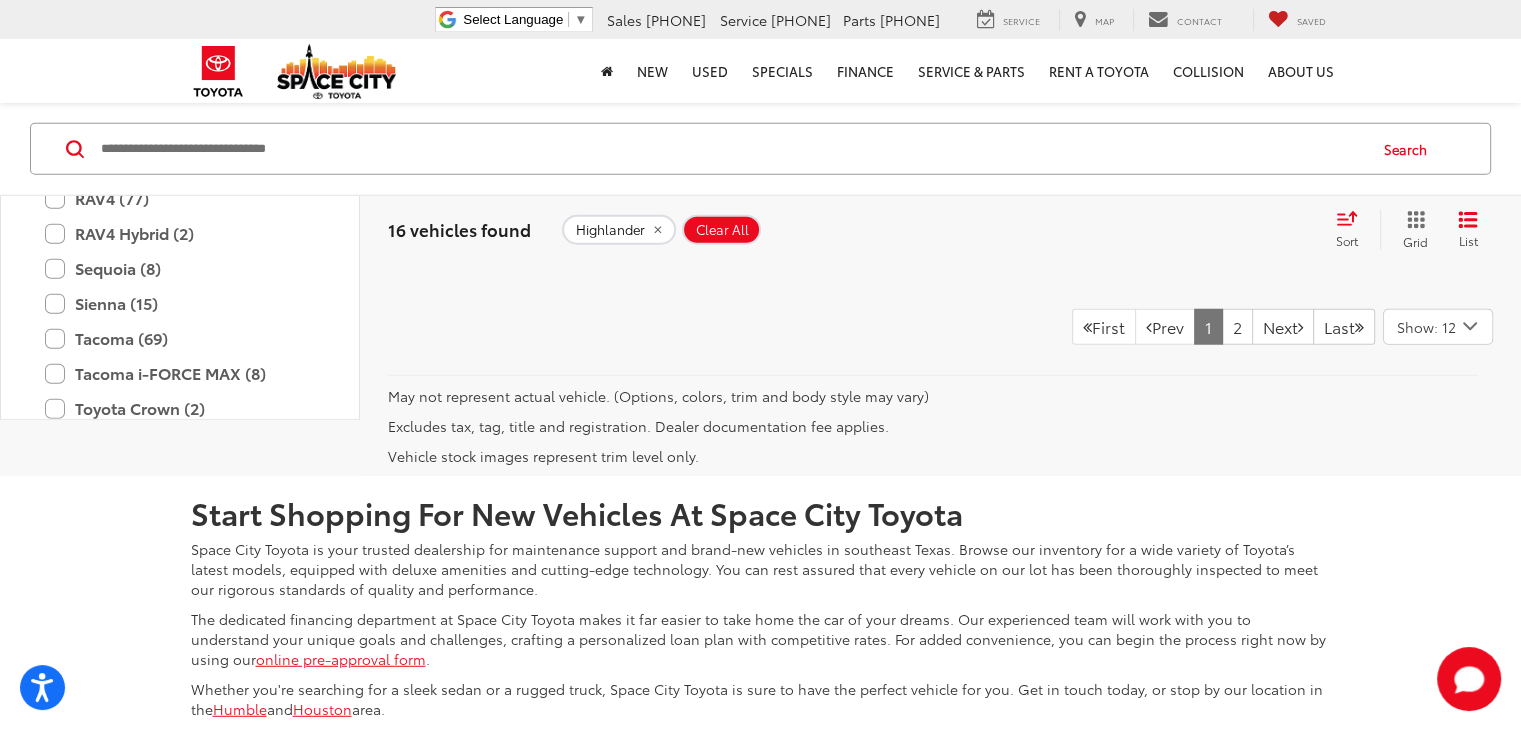type on "****" 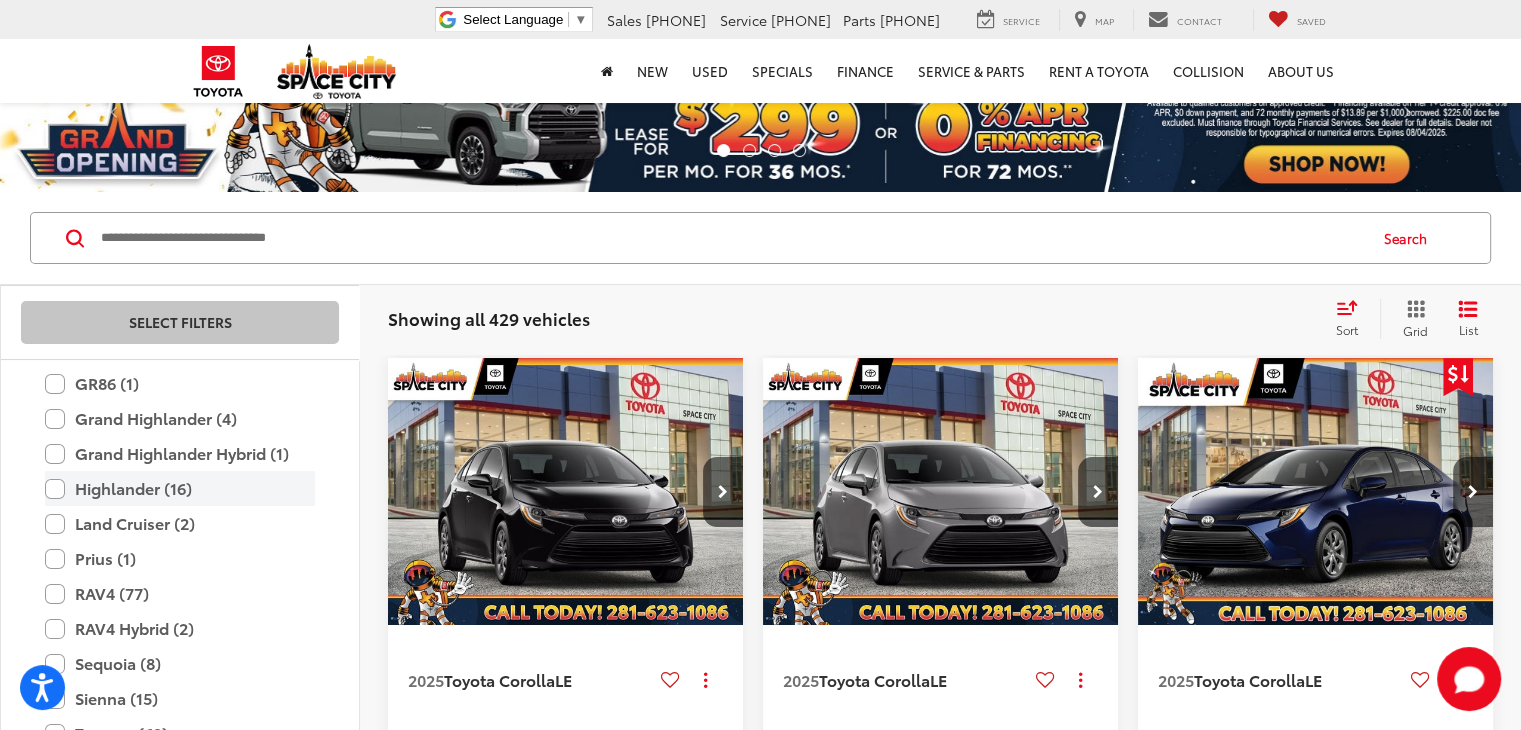 scroll, scrollTop: 0, scrollLeft: 0, axis: both 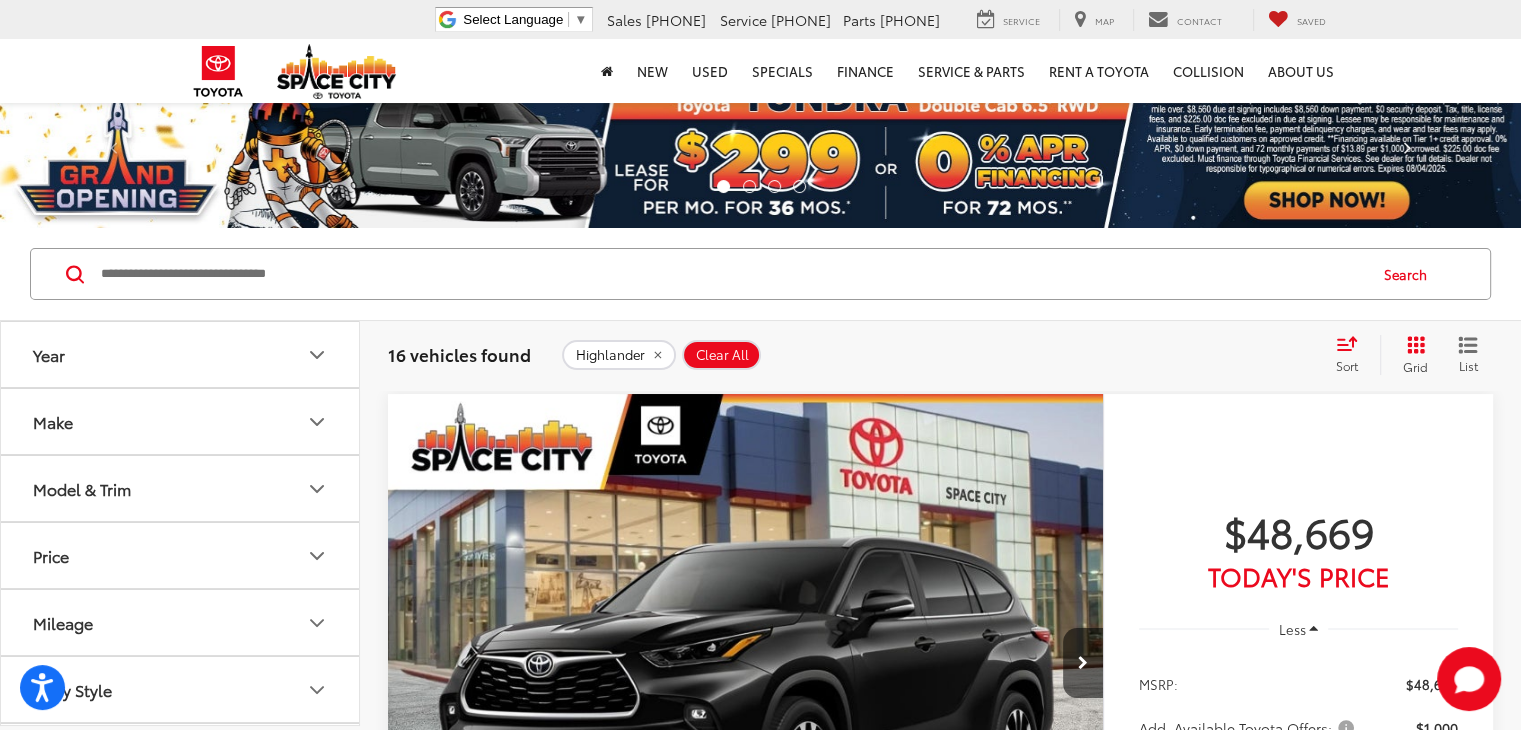 click on "Next" at bounding box center (1407, 152) 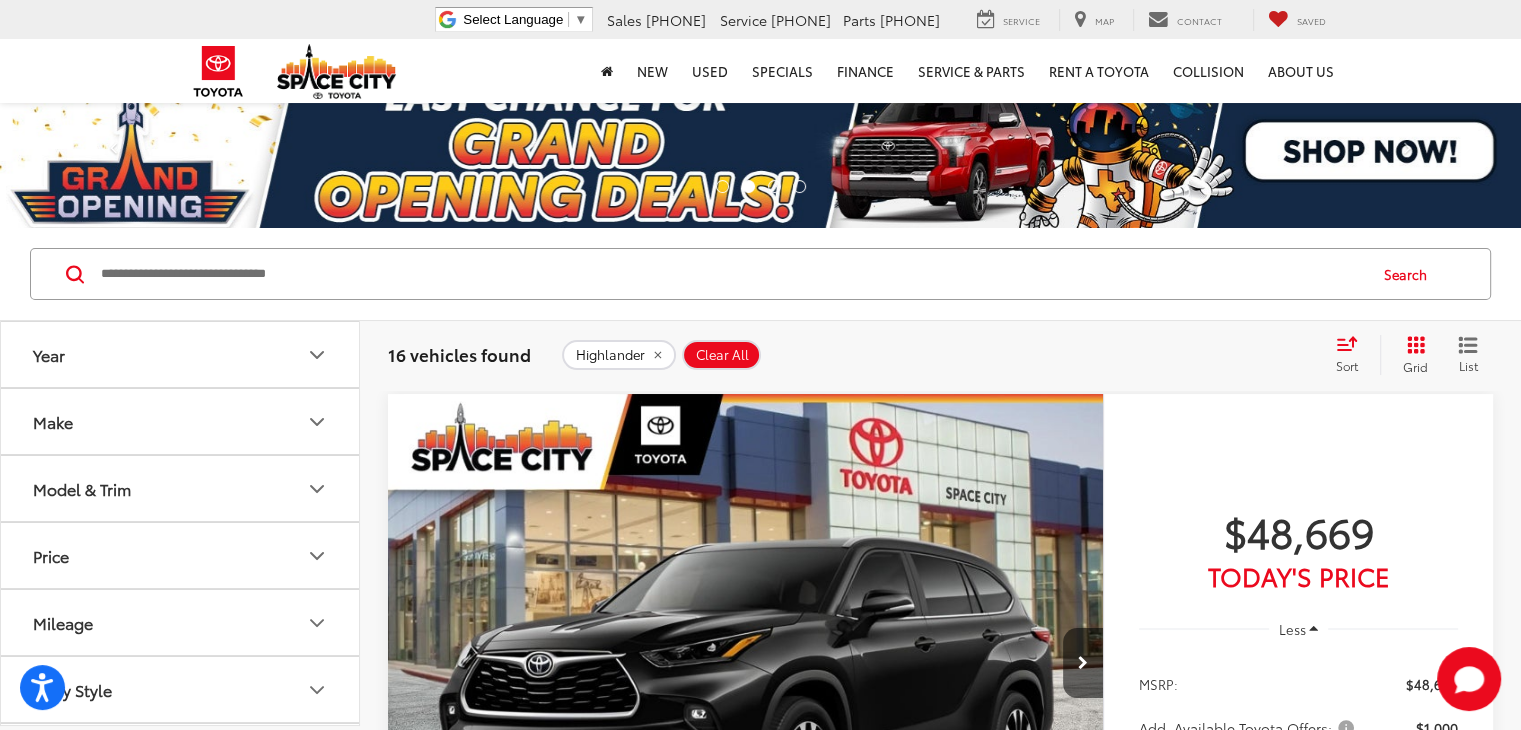 click on "Model & Trim" at bounding box center [181, 488] 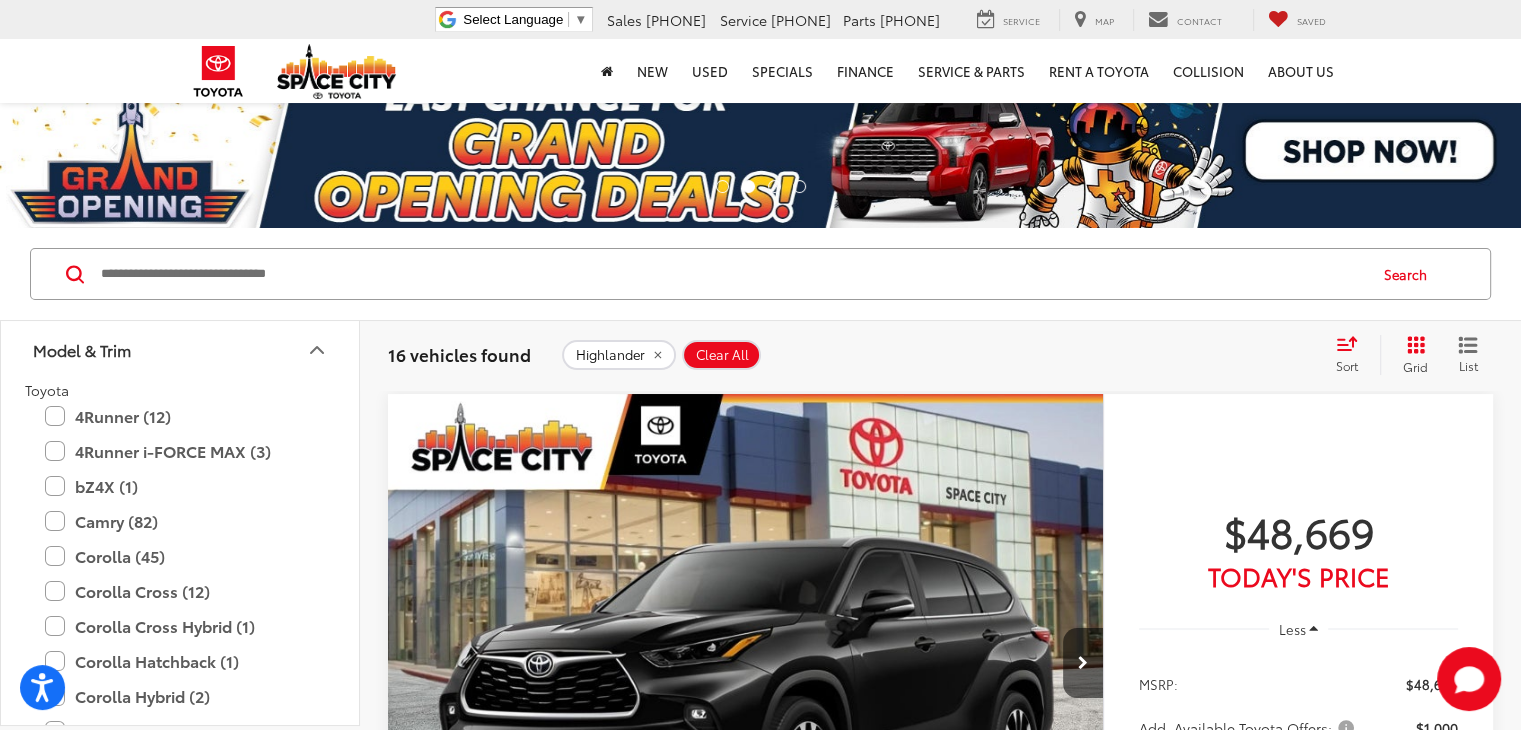 scroll, scrollTop: 140, scrollLeft: 0, axis: vertical 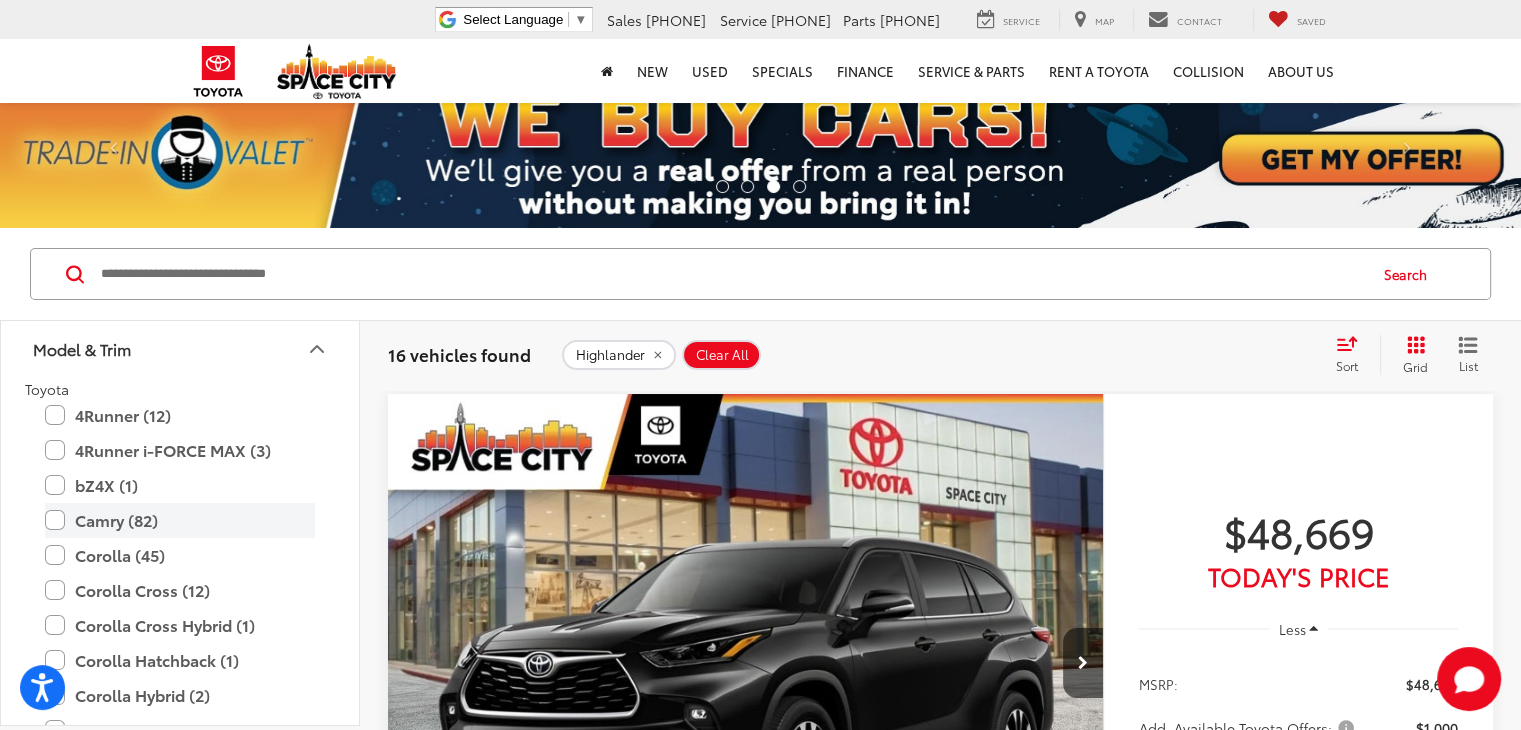 click on "Camry (82)" at bounding box center [180, 520] 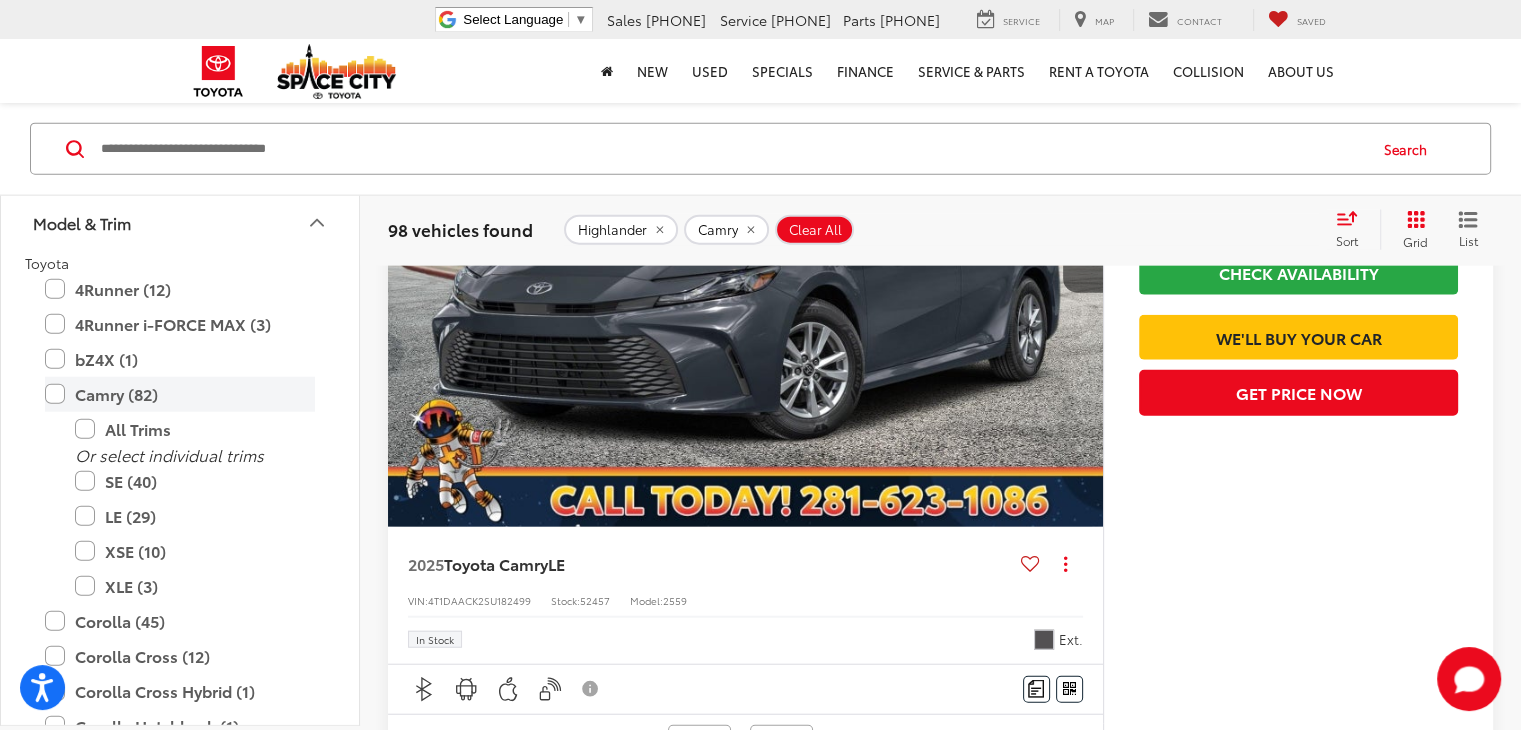 scroll, scrollTop: 4746, scrollLeft: 0, axis: vertical 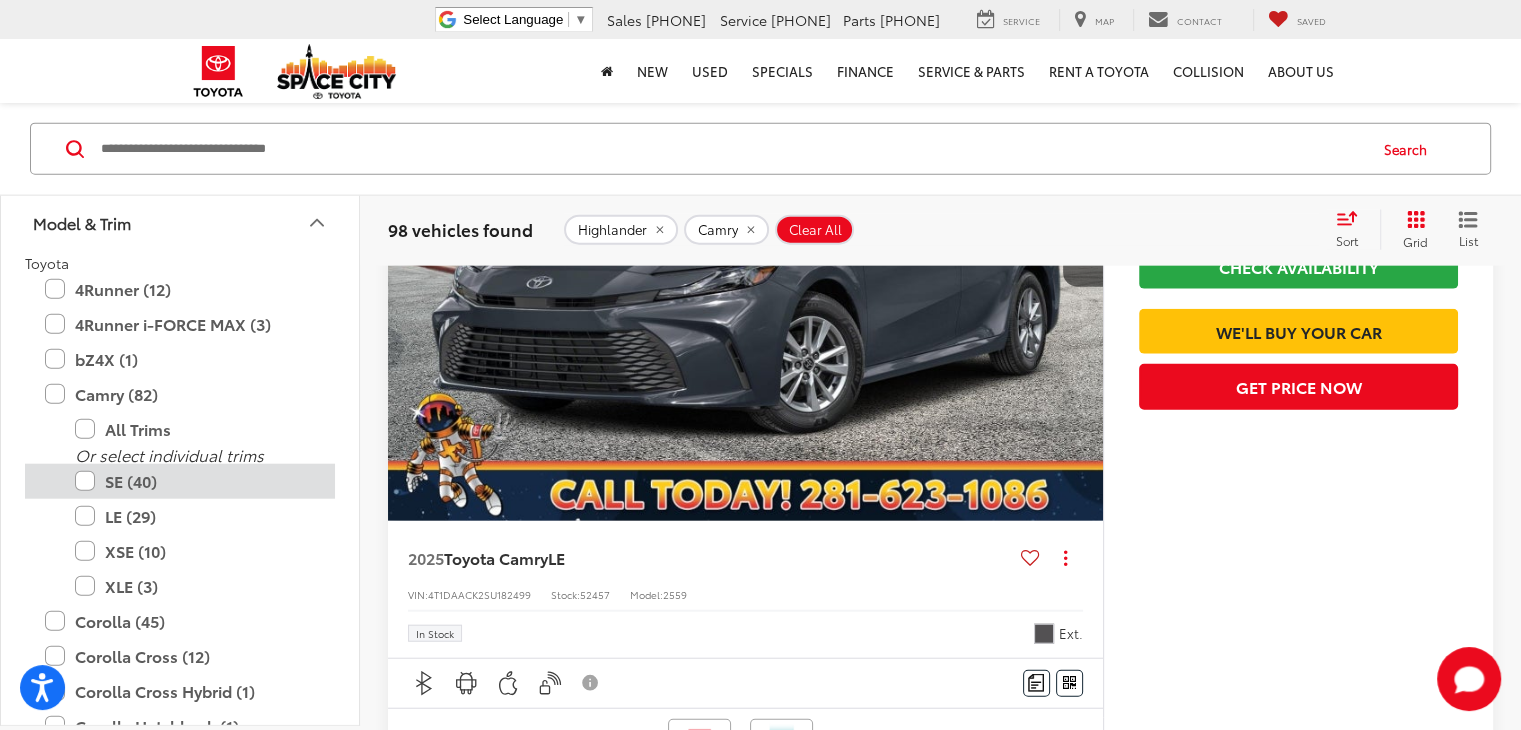 click on "SE (40)" at bounding box center (195, 480) 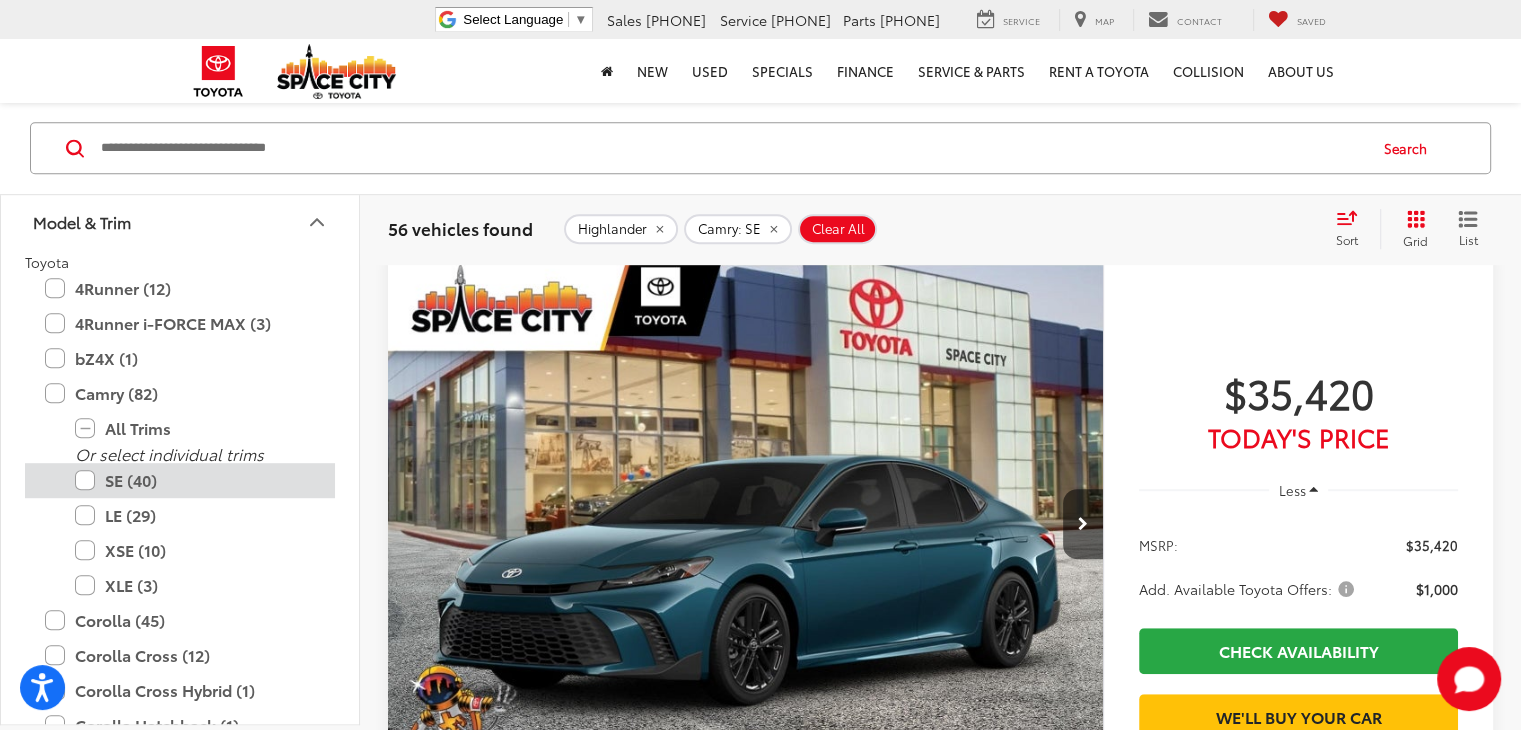 scroll, scrollTop: 8729, scrollLeft: 0, axis: vertical 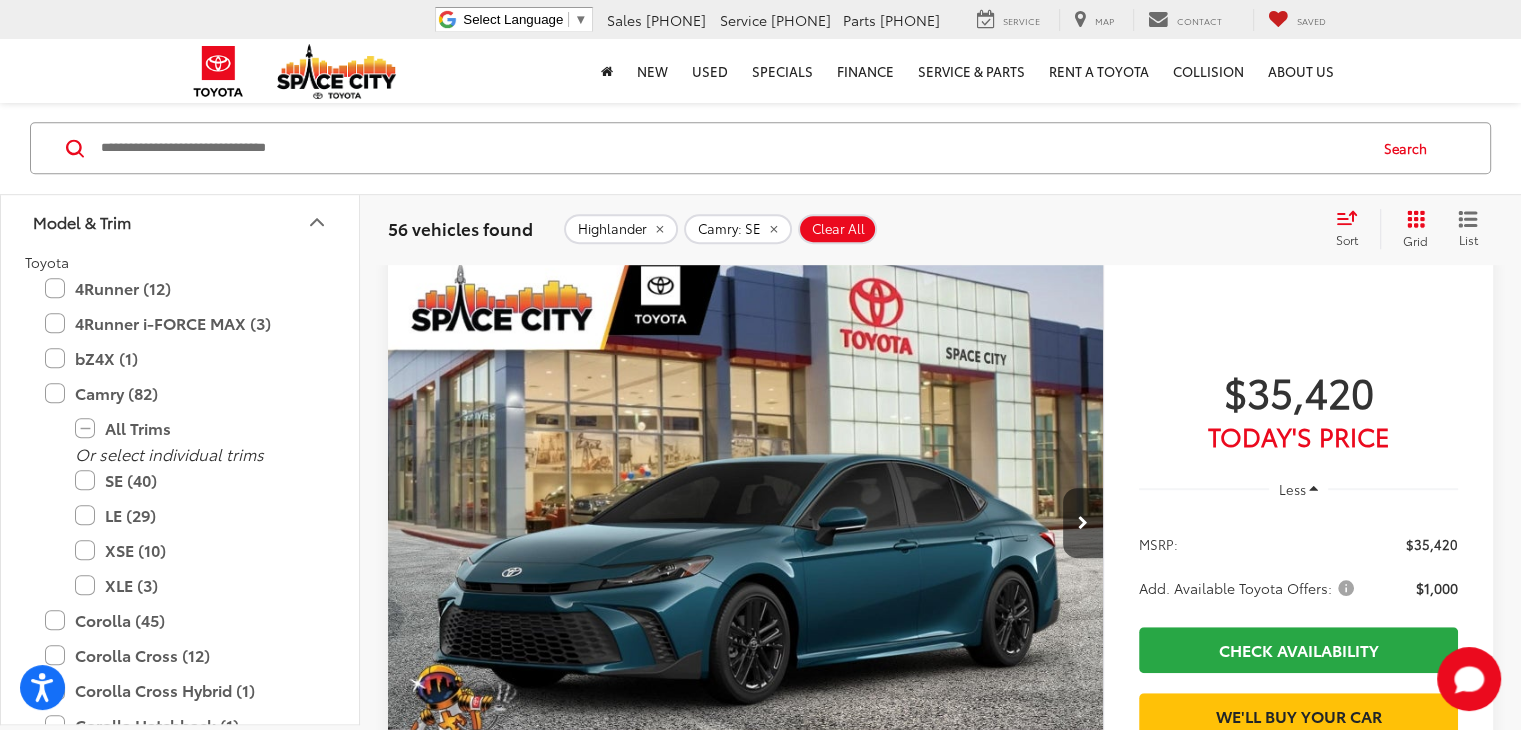 click on "Compare Vehicle" at bounding box center [1298, 1877] 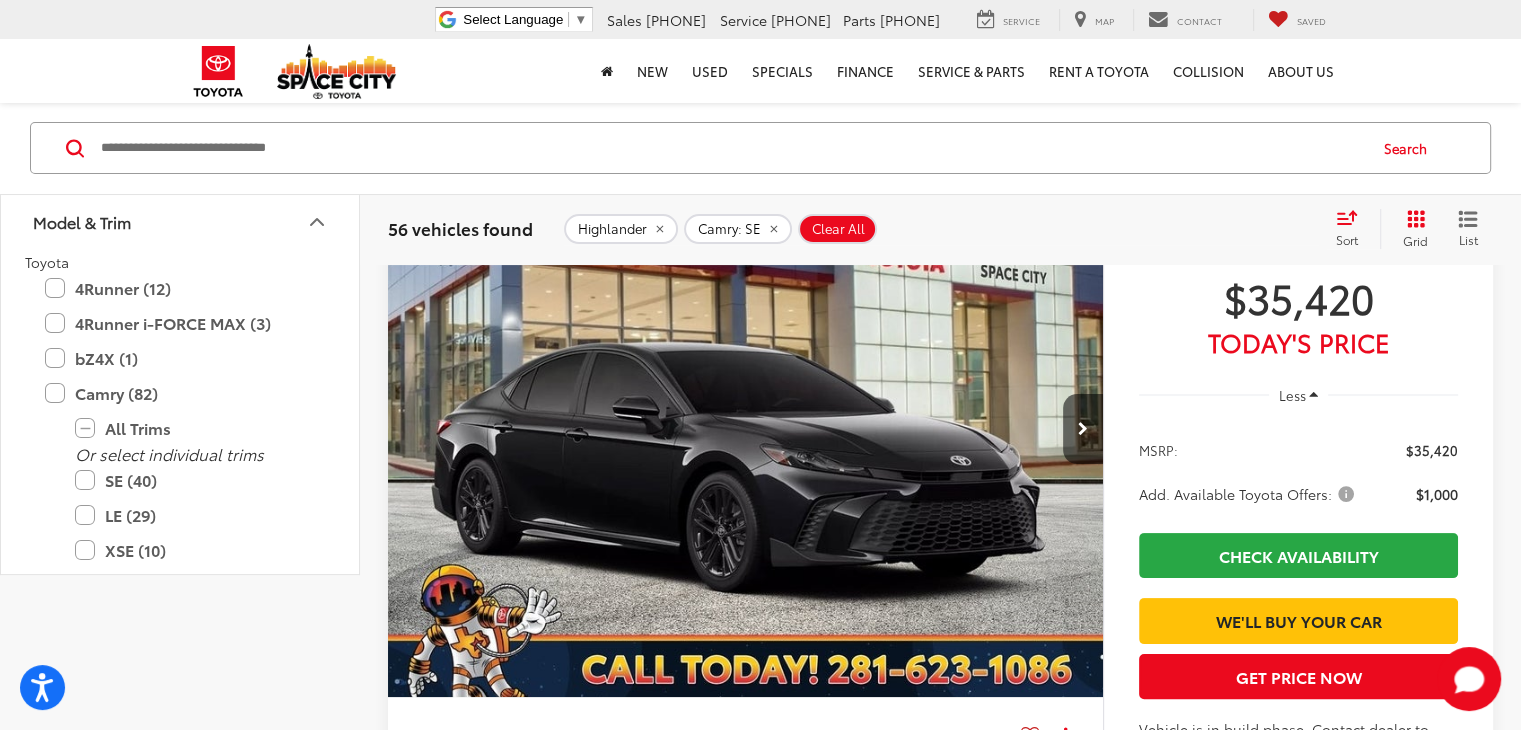 scroll, scrollTop: 0, scrollLeft: 0, axis: both 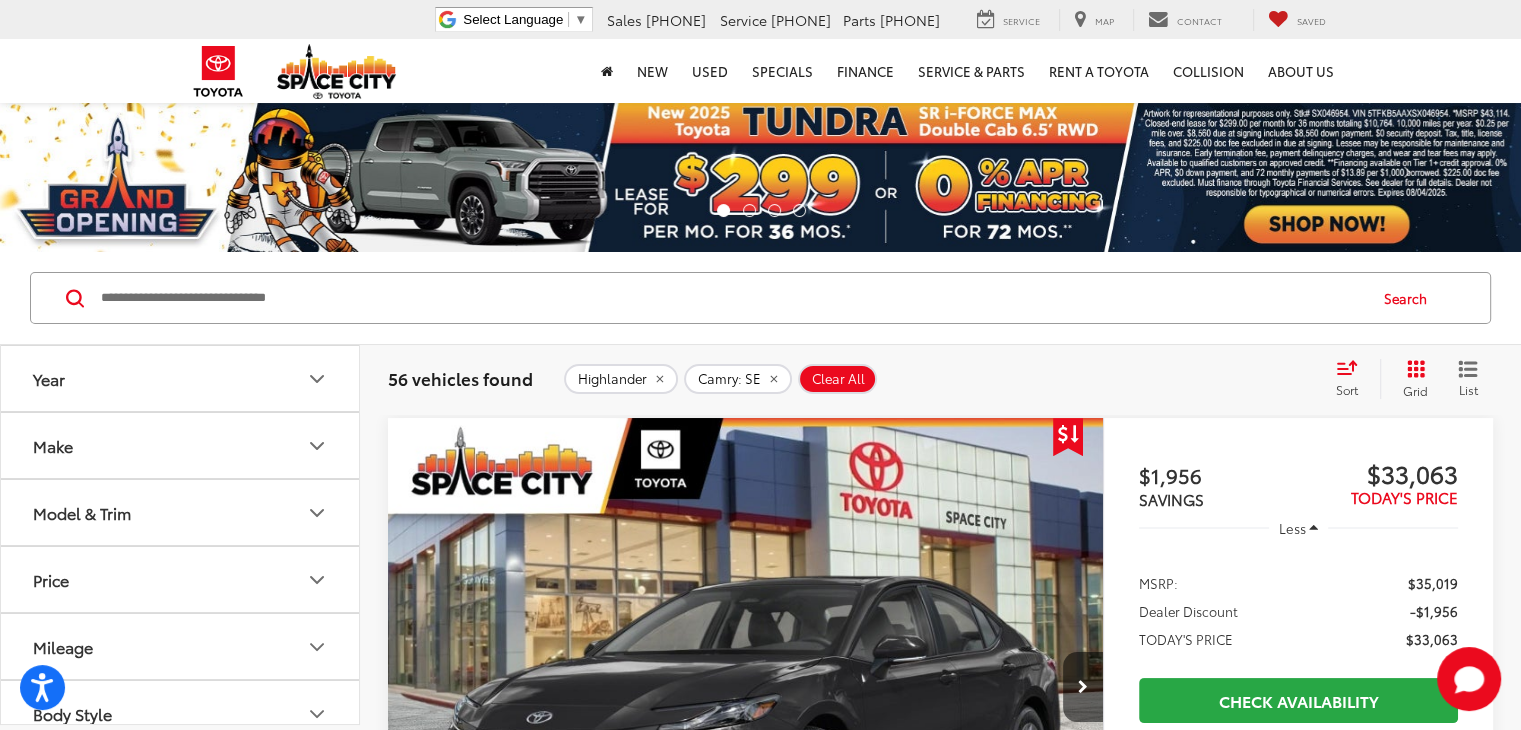 click on "Sort" at bounding box center (1353, 379) 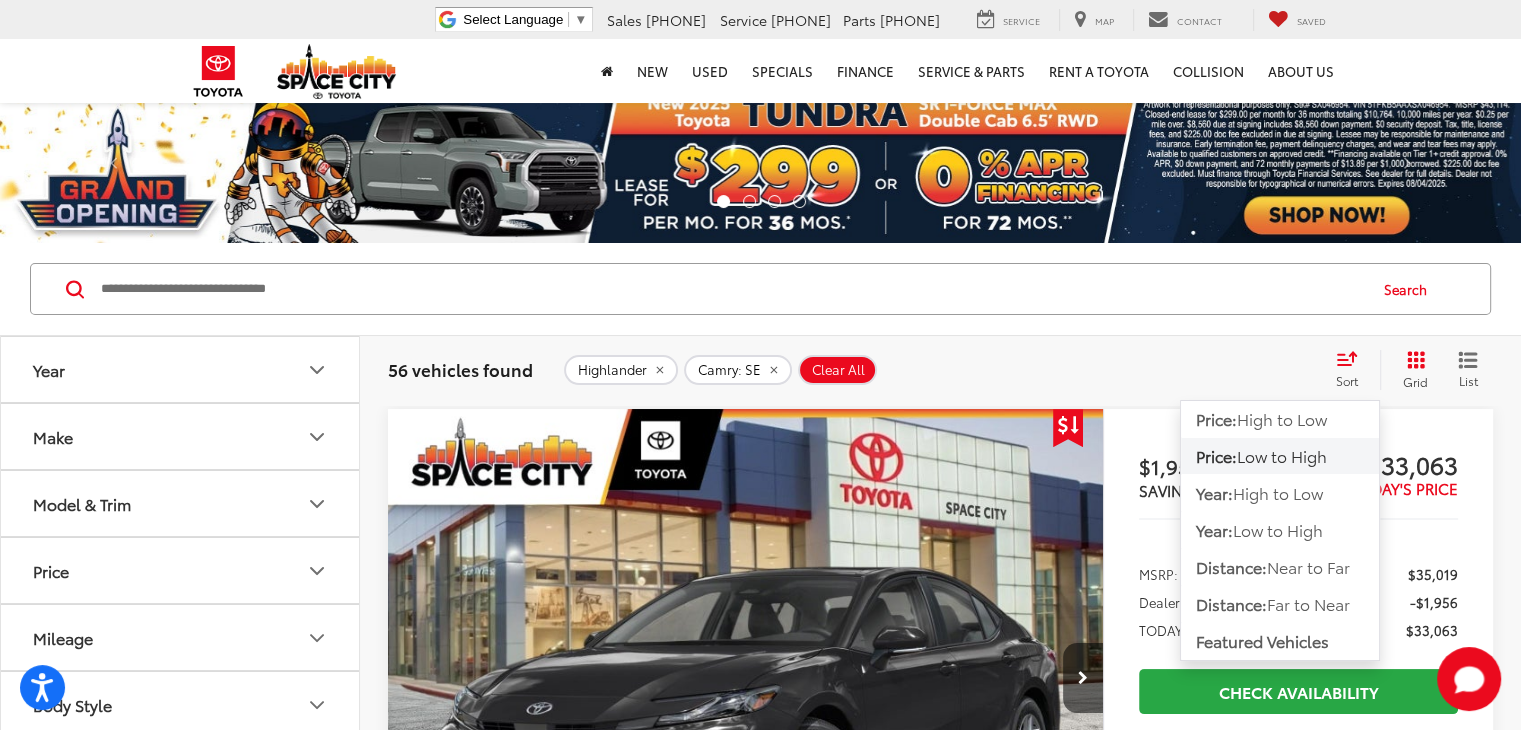 scroll, scrollTop: 4, scrollLeft: 0, axis: vertical 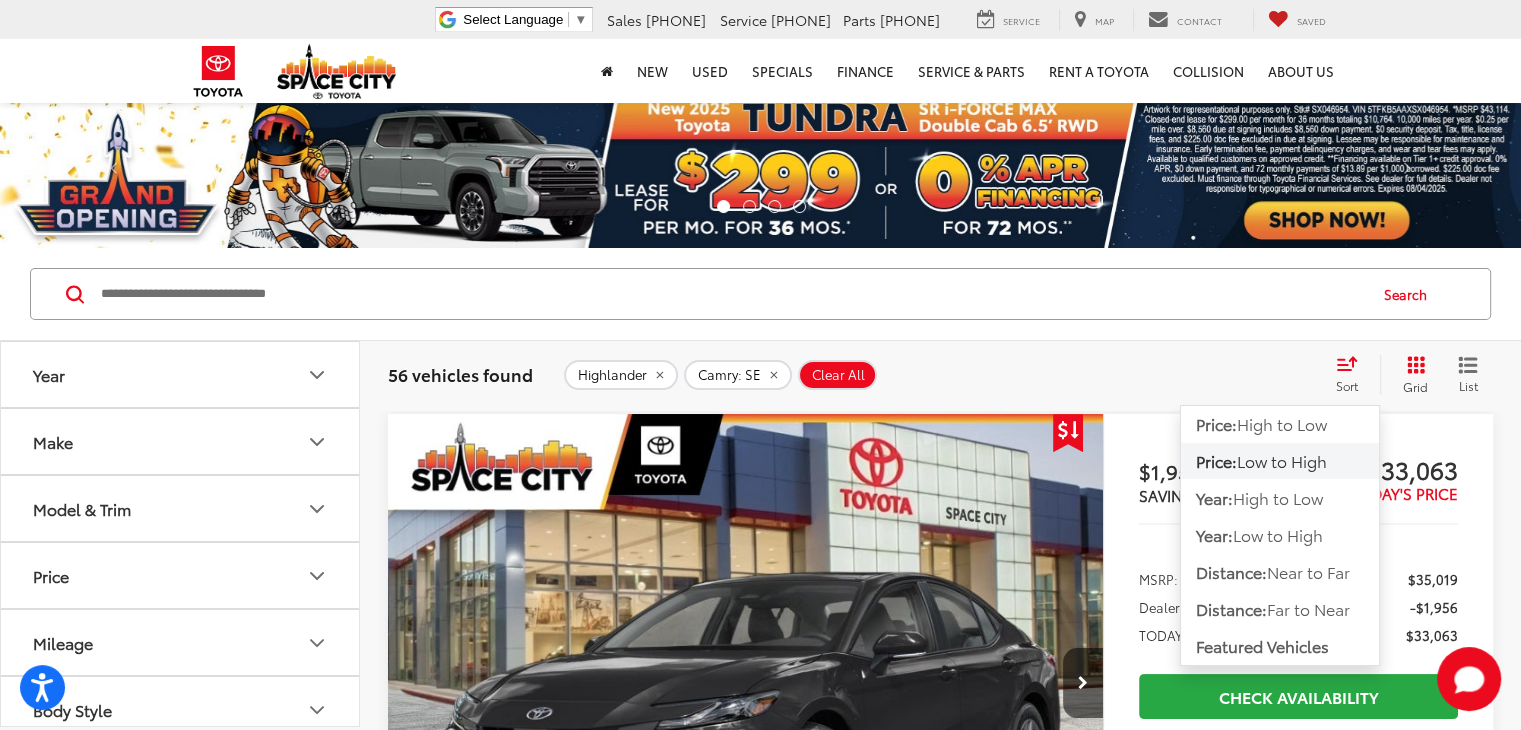 click on "Search" at bounding box center (760, 294) 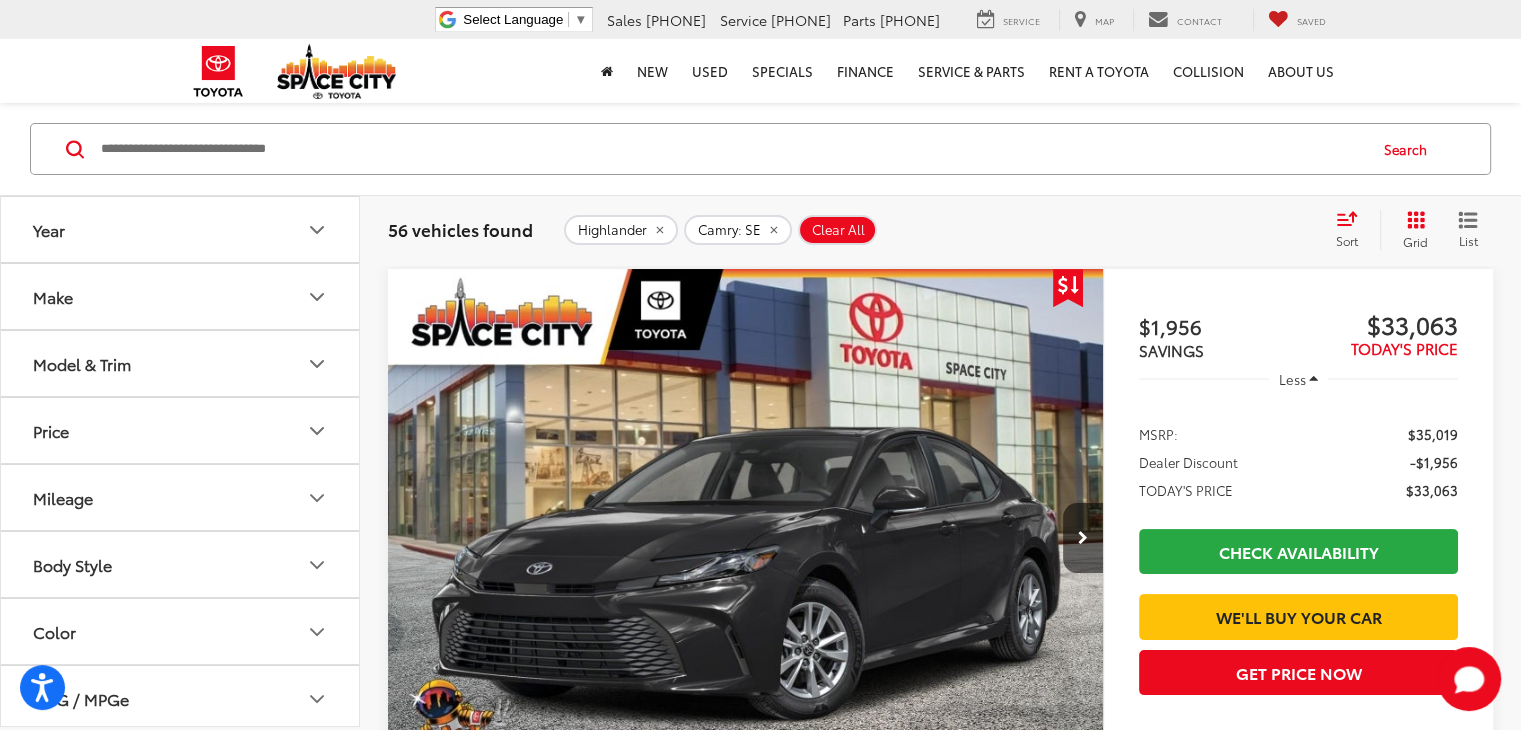 scroll, scrollTop: 161, scrollLeft: 0, axis: vertical 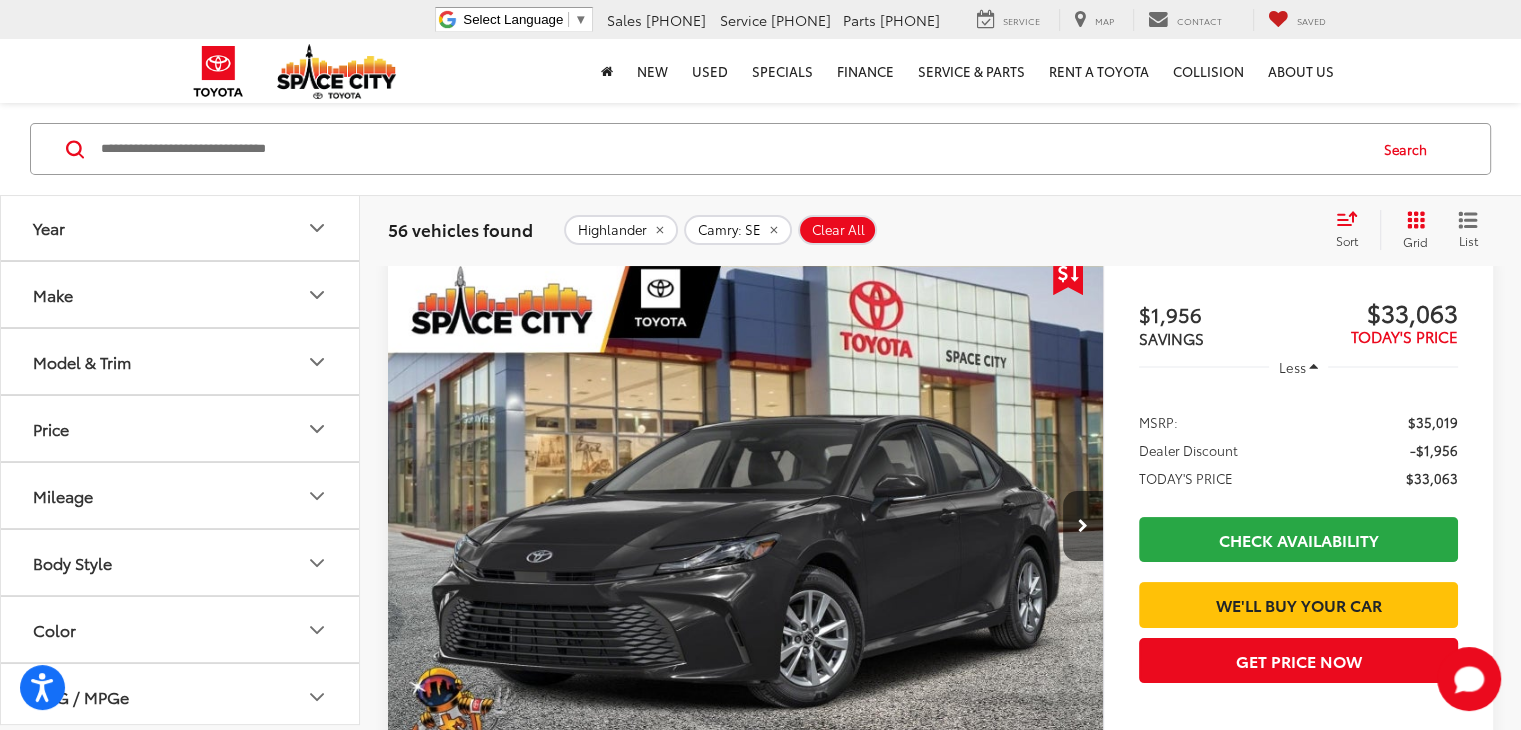 click 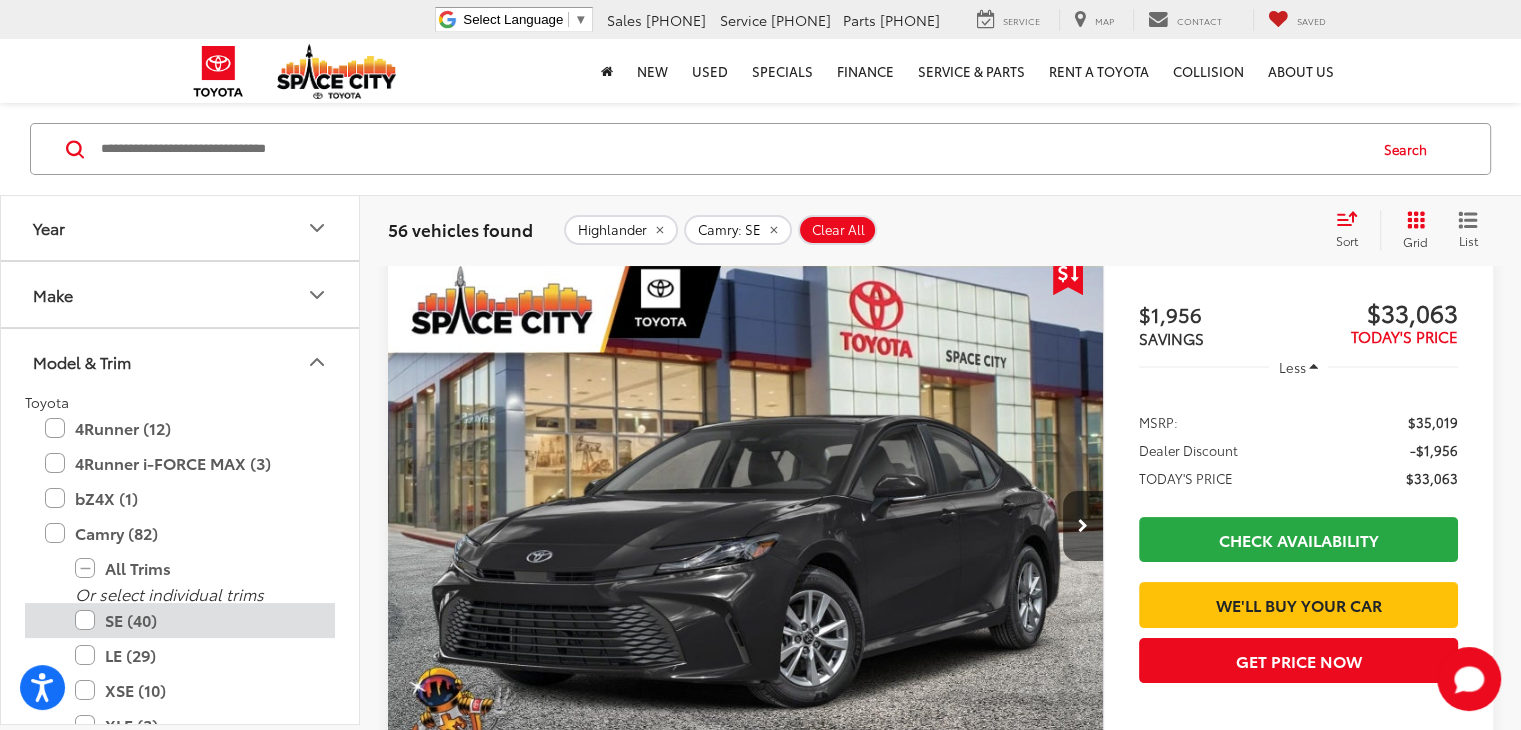 click on "SE (40)" at bounding box center [195, 620] 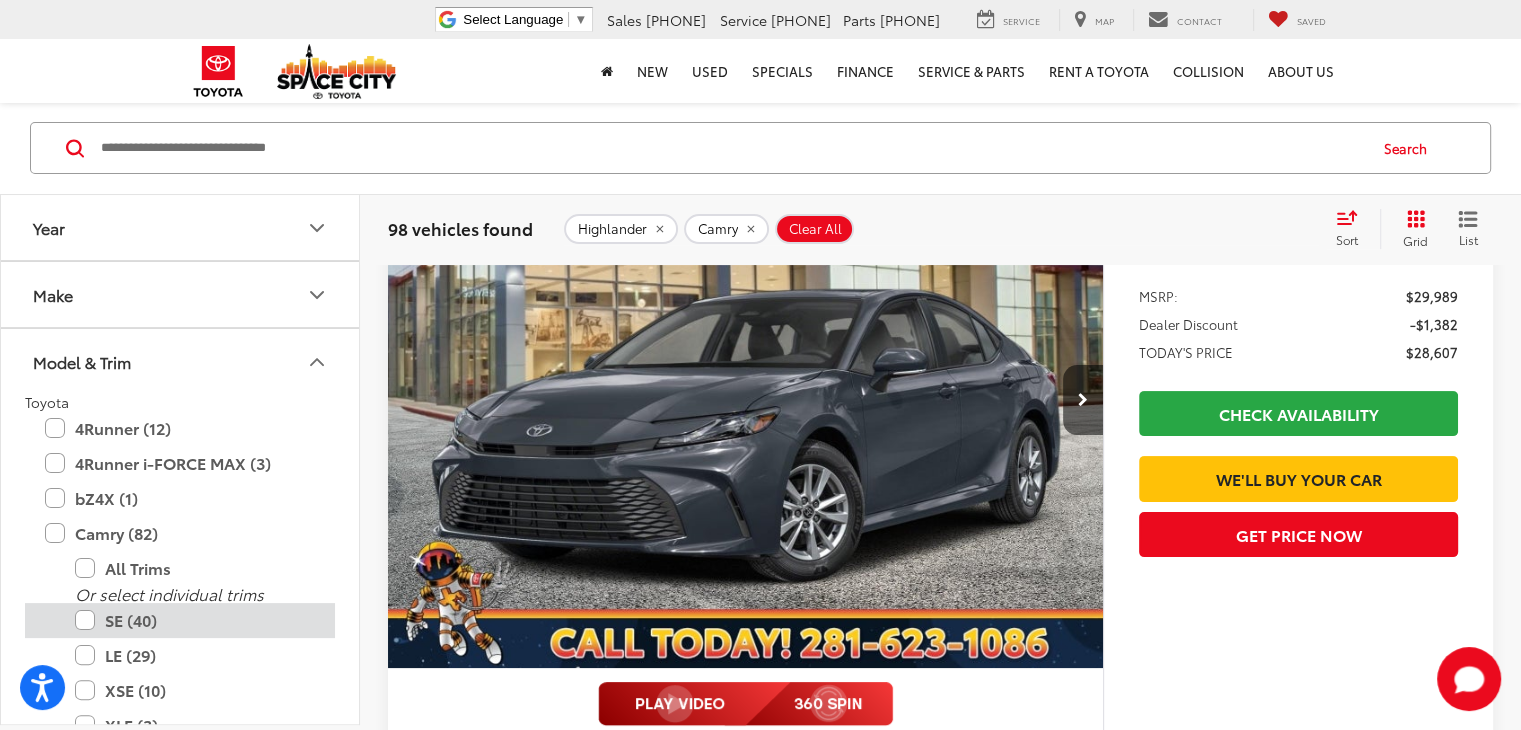 scroll, scrollTop: 285, scrollLeft: 0, axis: vertical 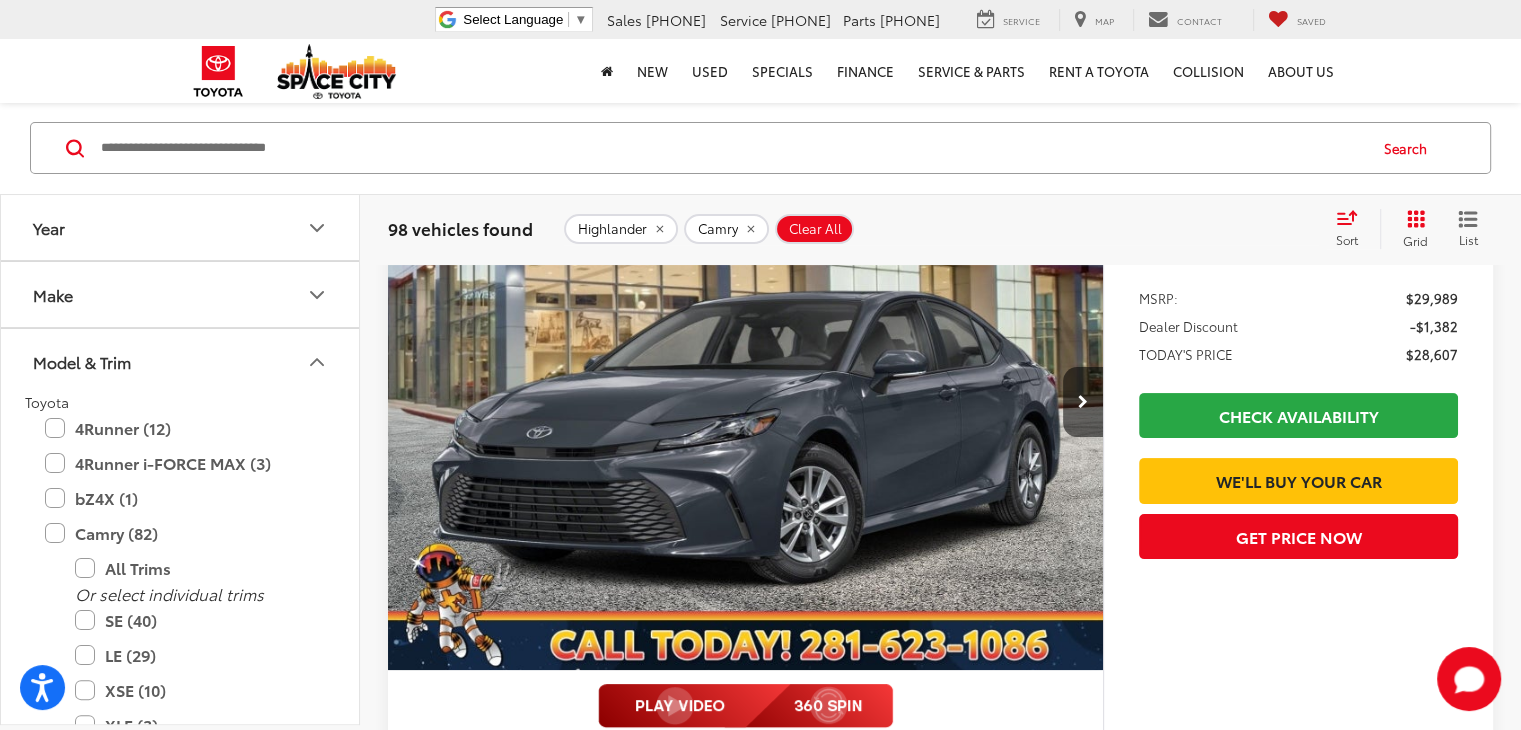 click 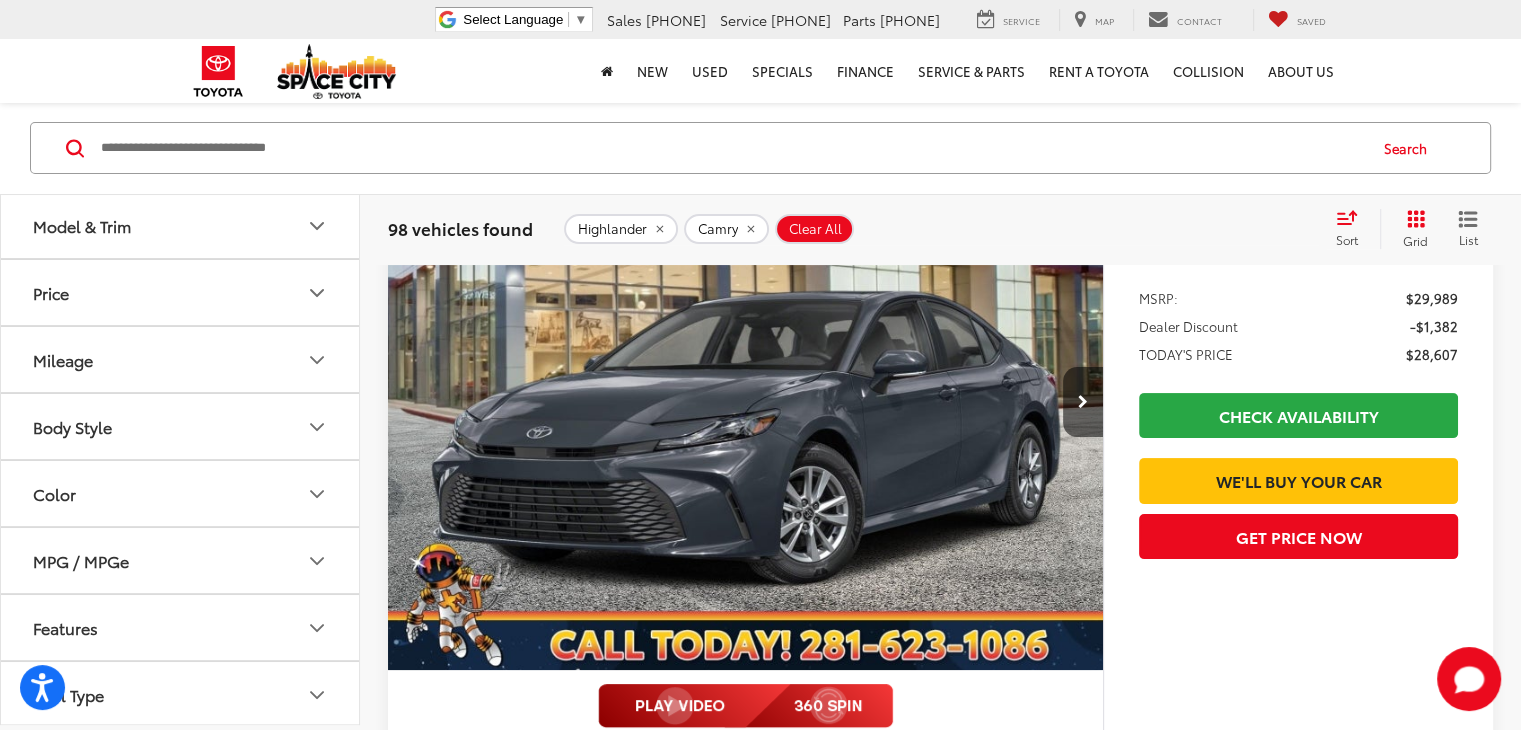 scroll, scrollTop: 141, scrollLeft: 0, axis: vertical 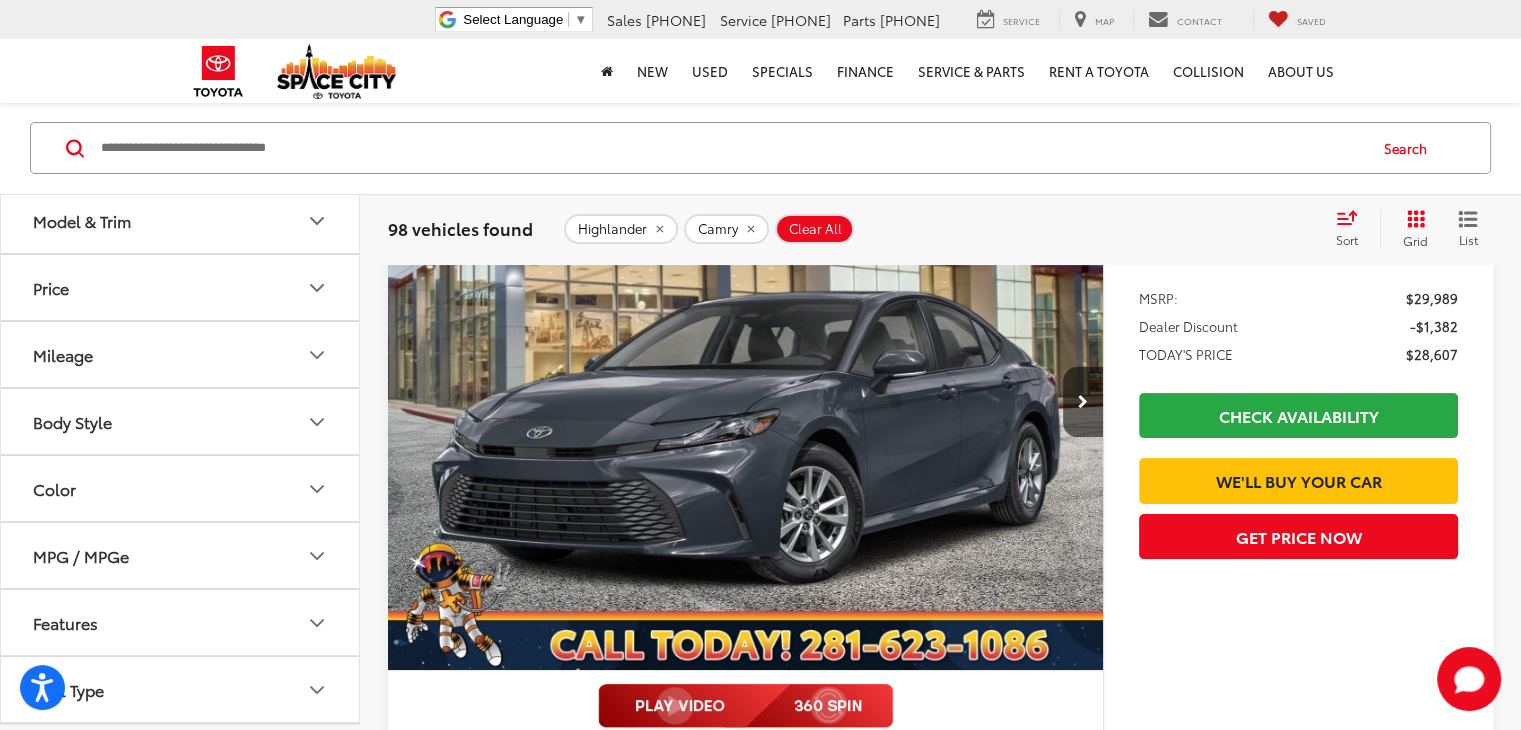 click 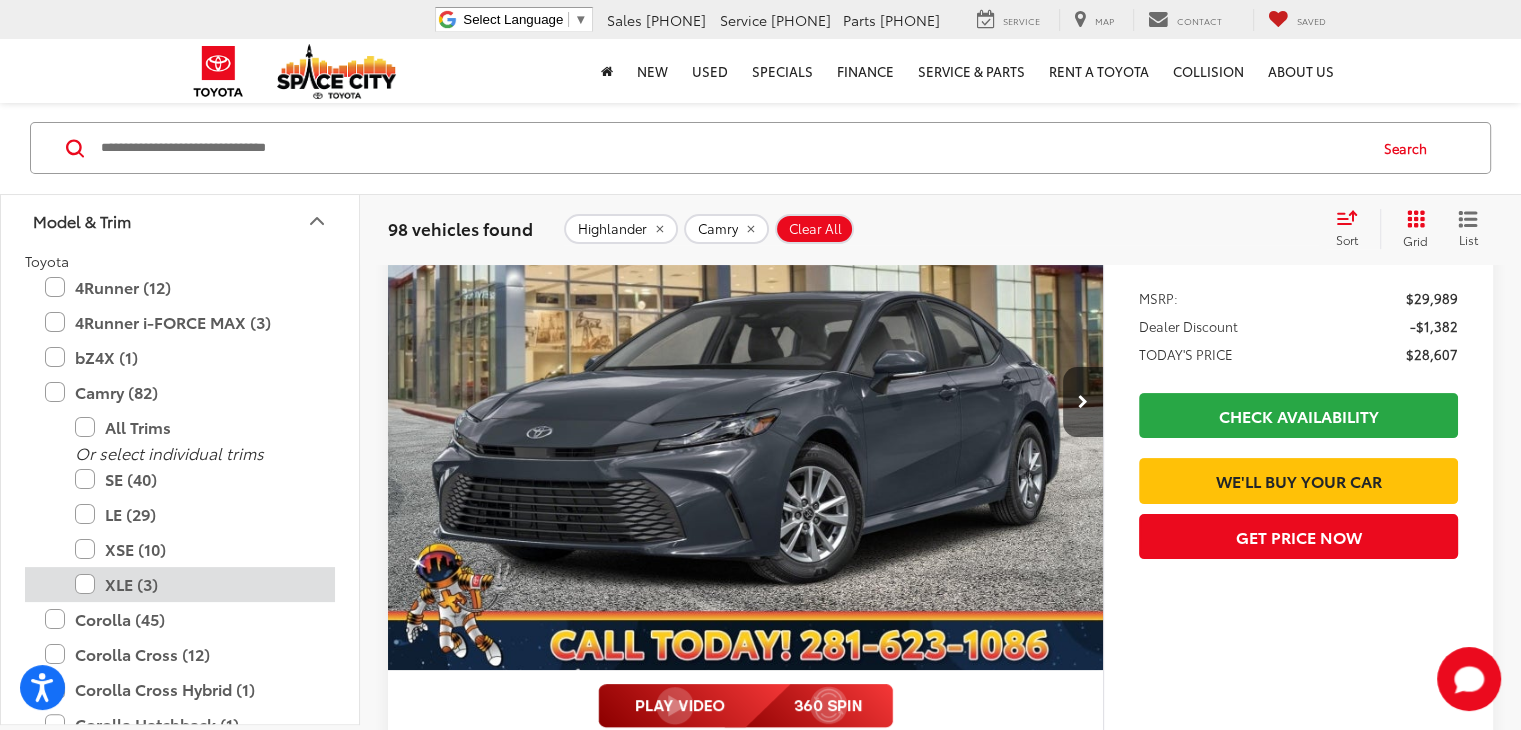 click on "XLE (3)" at bounding box center [195, 584] 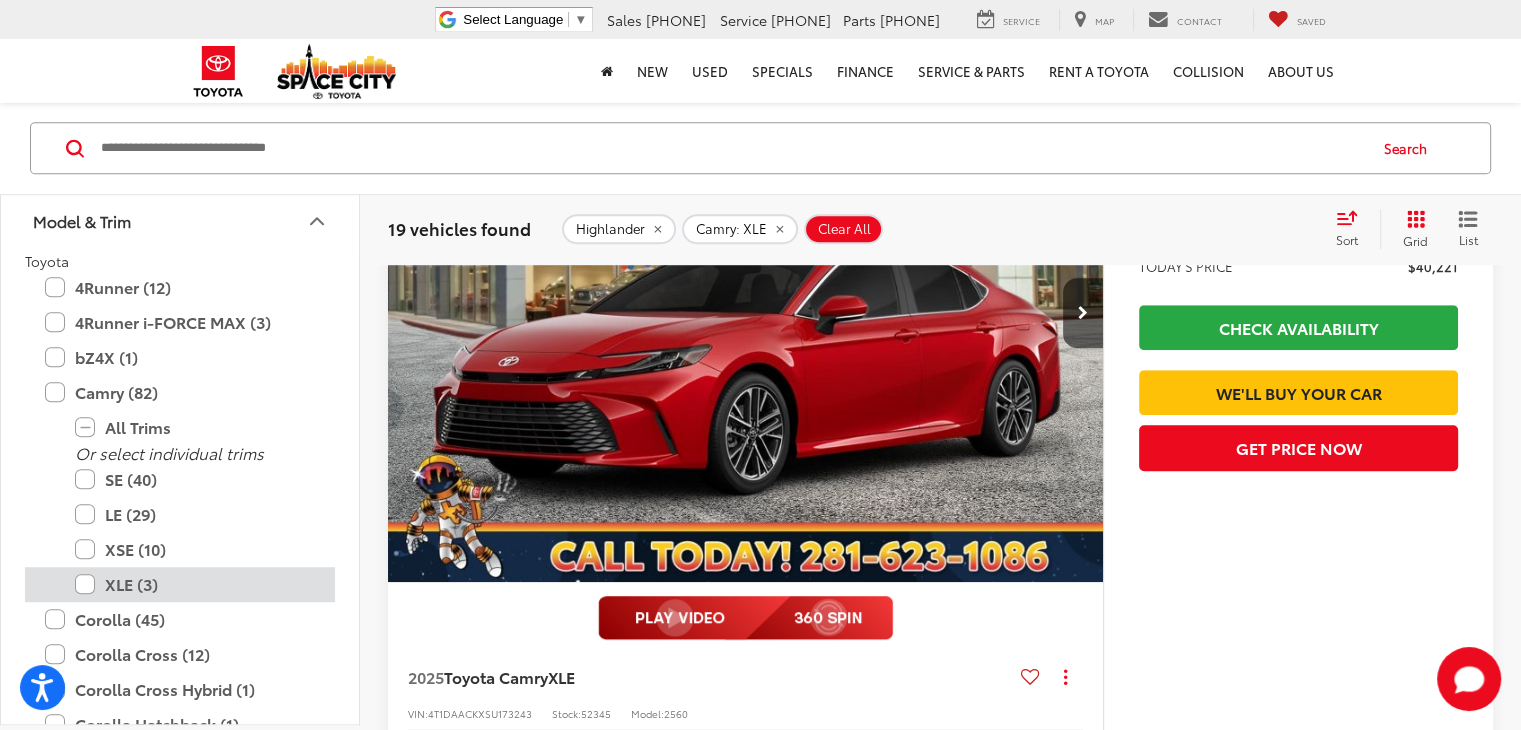 scroll, scrollTop: 1277, scrollLeft: 0, axis: vertical 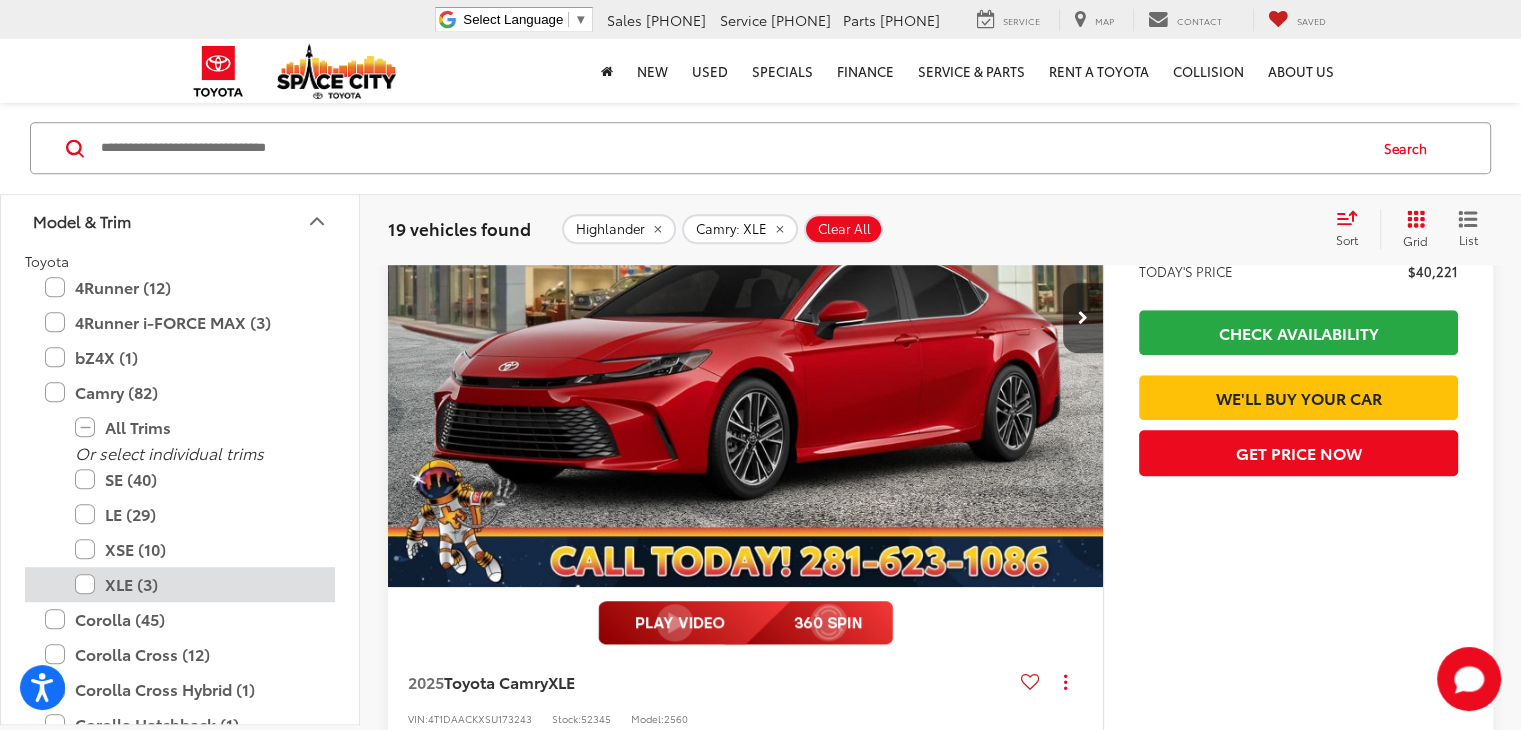 click on "XLE (3)" at bounding box center [195, 584] 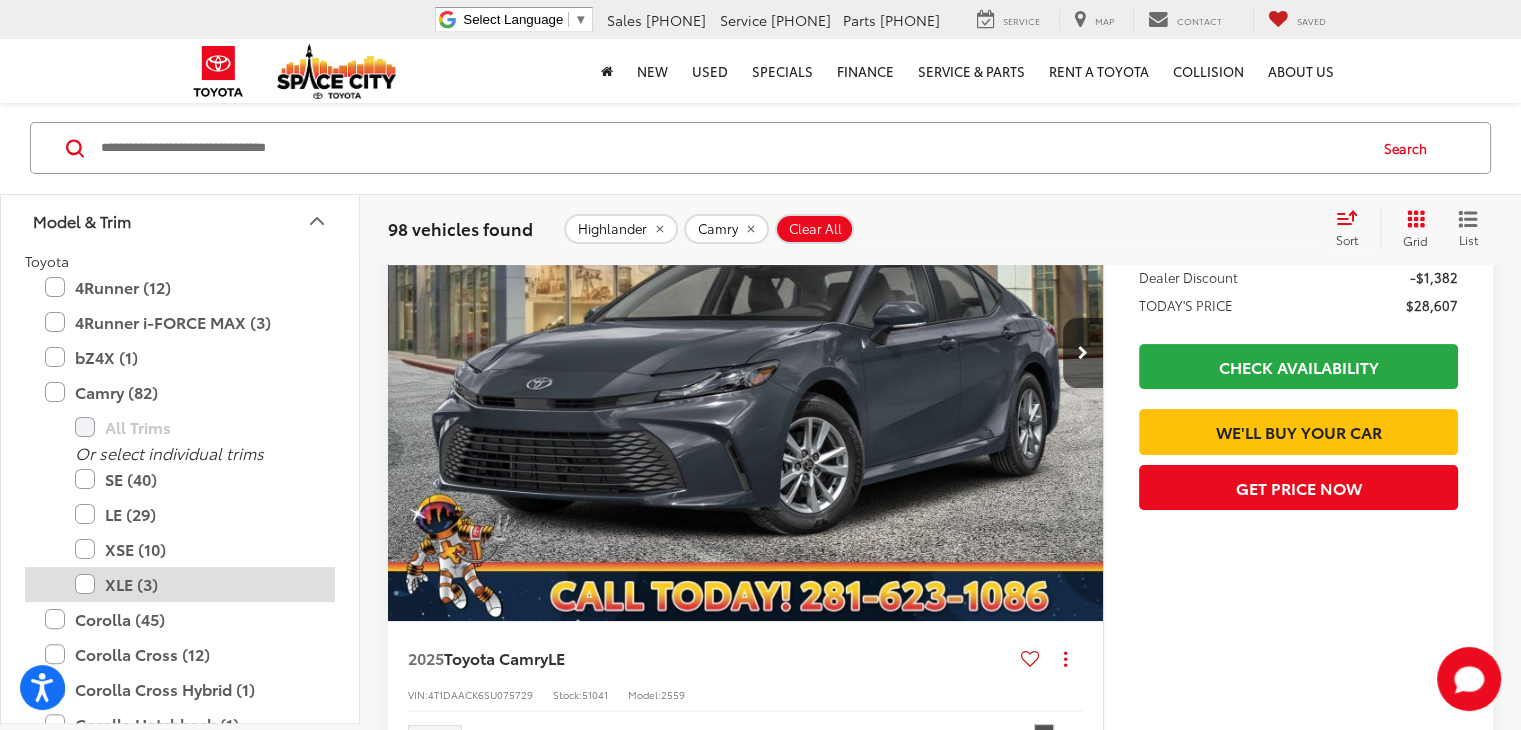 scroll, scrollTop: 148, scrollLeft: 0, axis: vertical 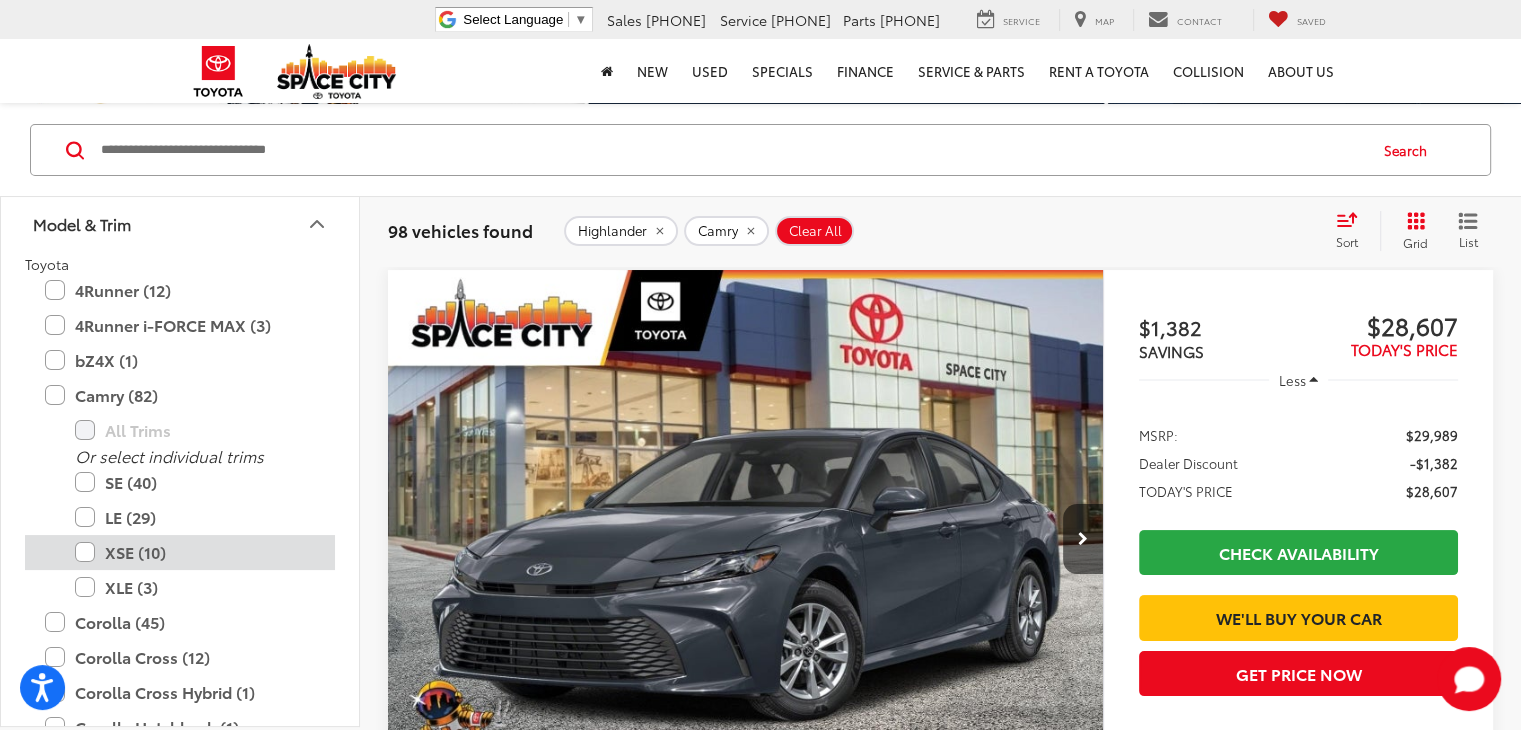 click on "XSE (10)" at bounding box center [195, 552] 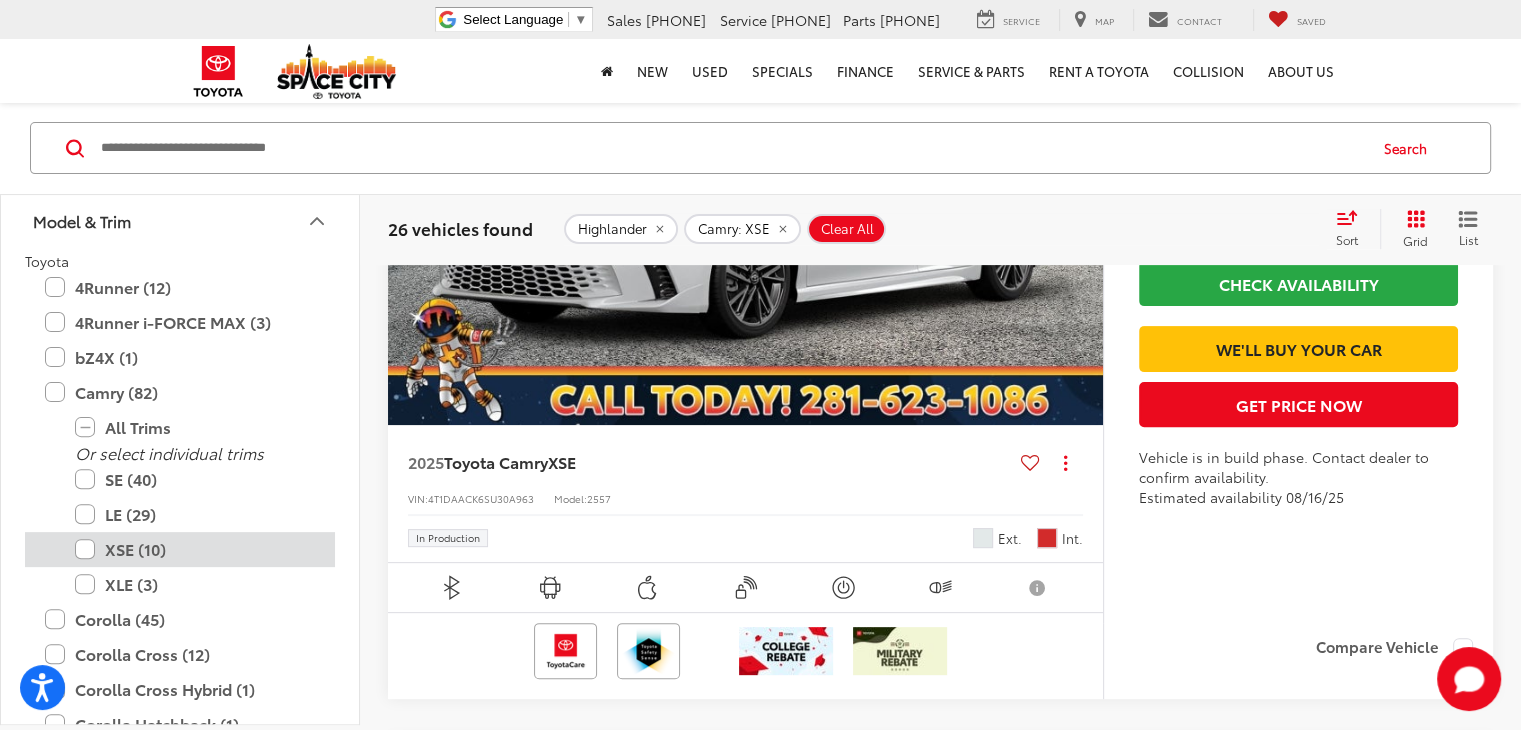 scroll, scrollTop: 533, scrollLeft: 0, axis: vertical 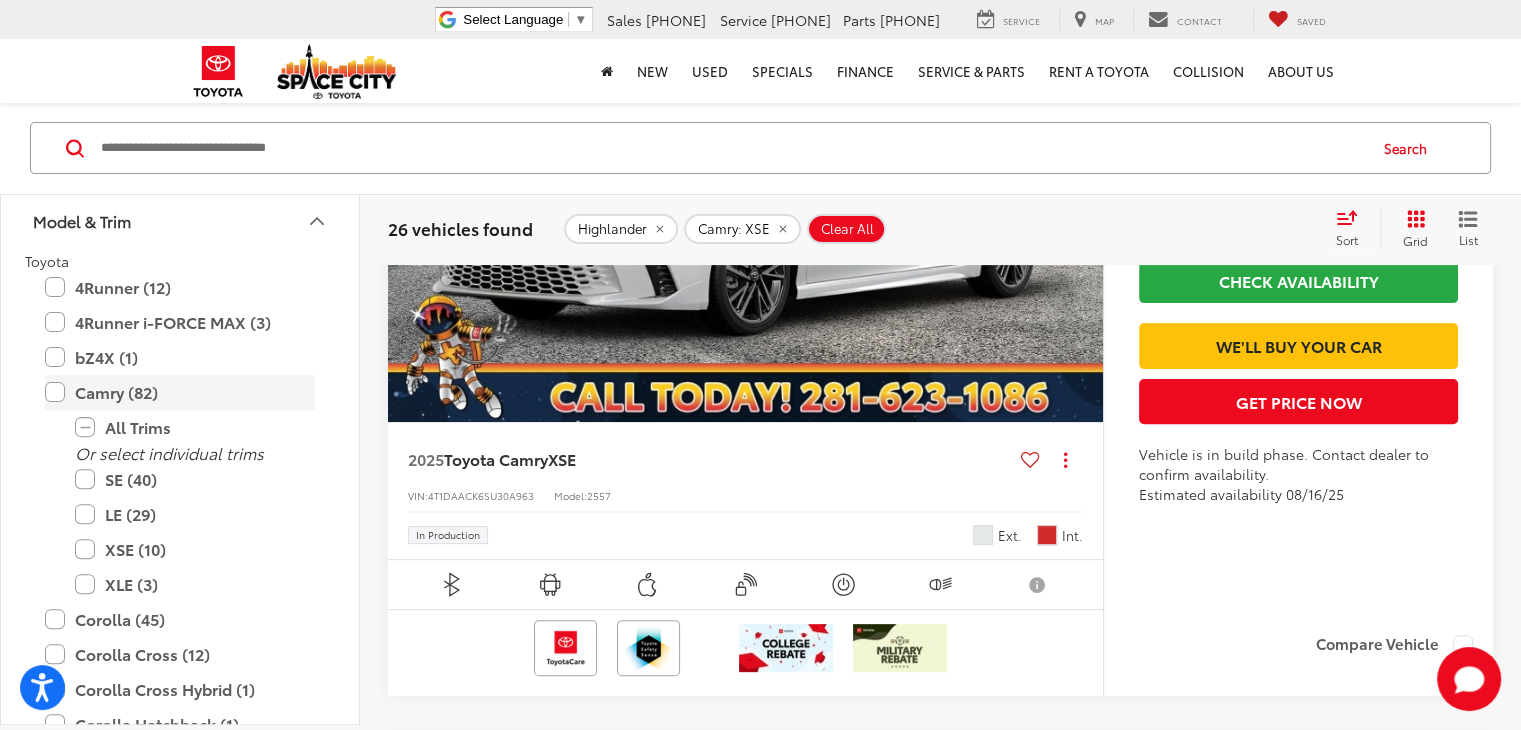 click on "Camry (82)" at bounding box center [180, 392] 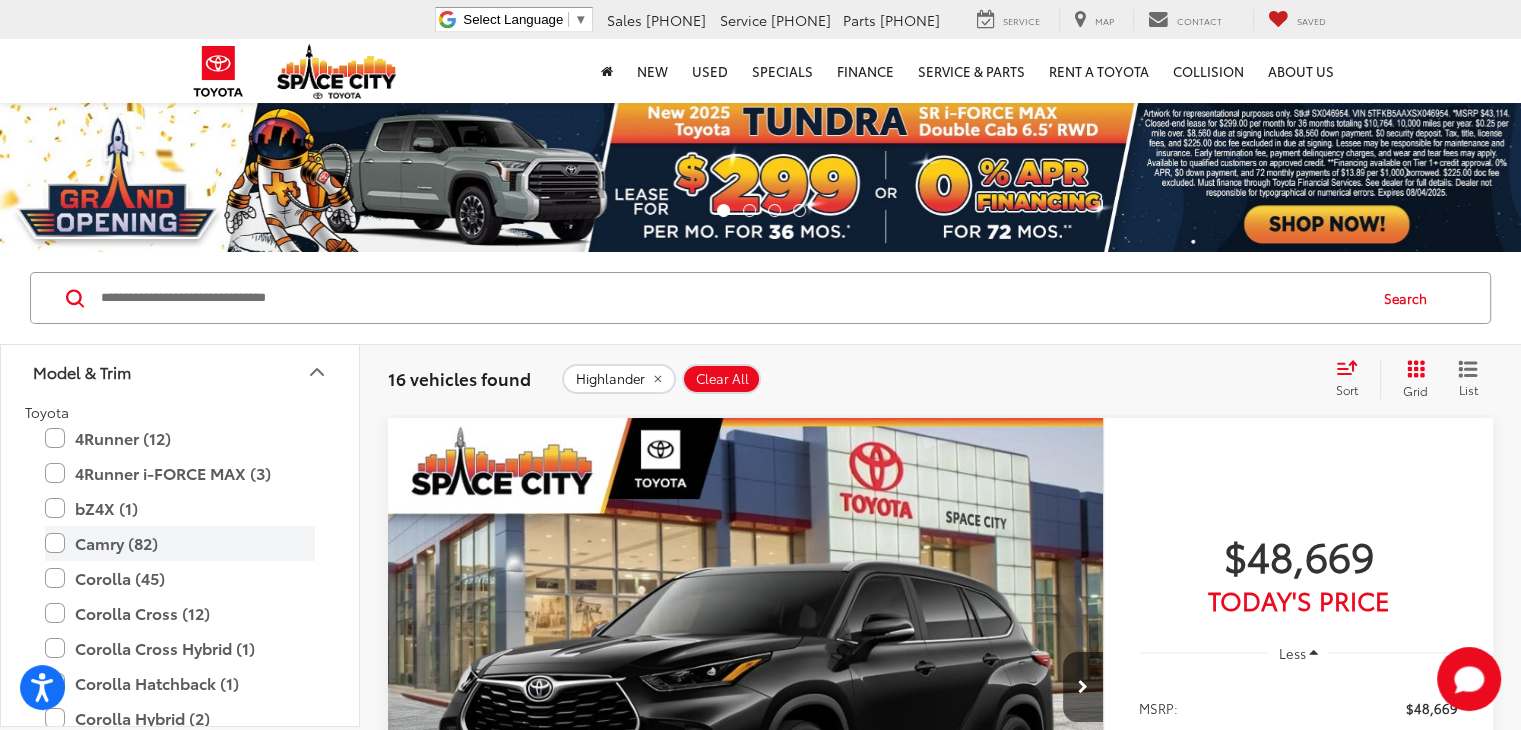 scroll, scrollTop: 0, scrollLeft: 0, axis: both 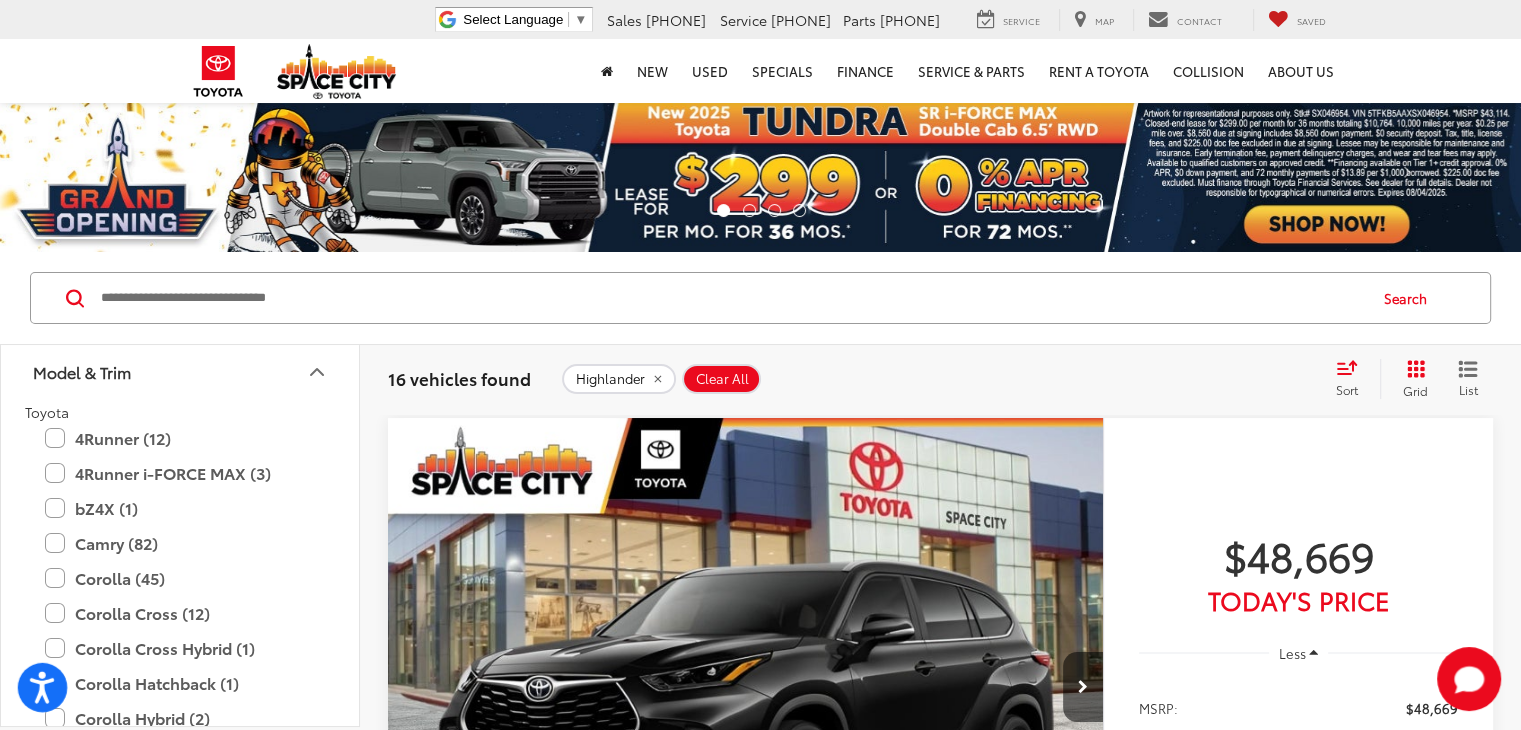 click at bounding box center (43, 688) 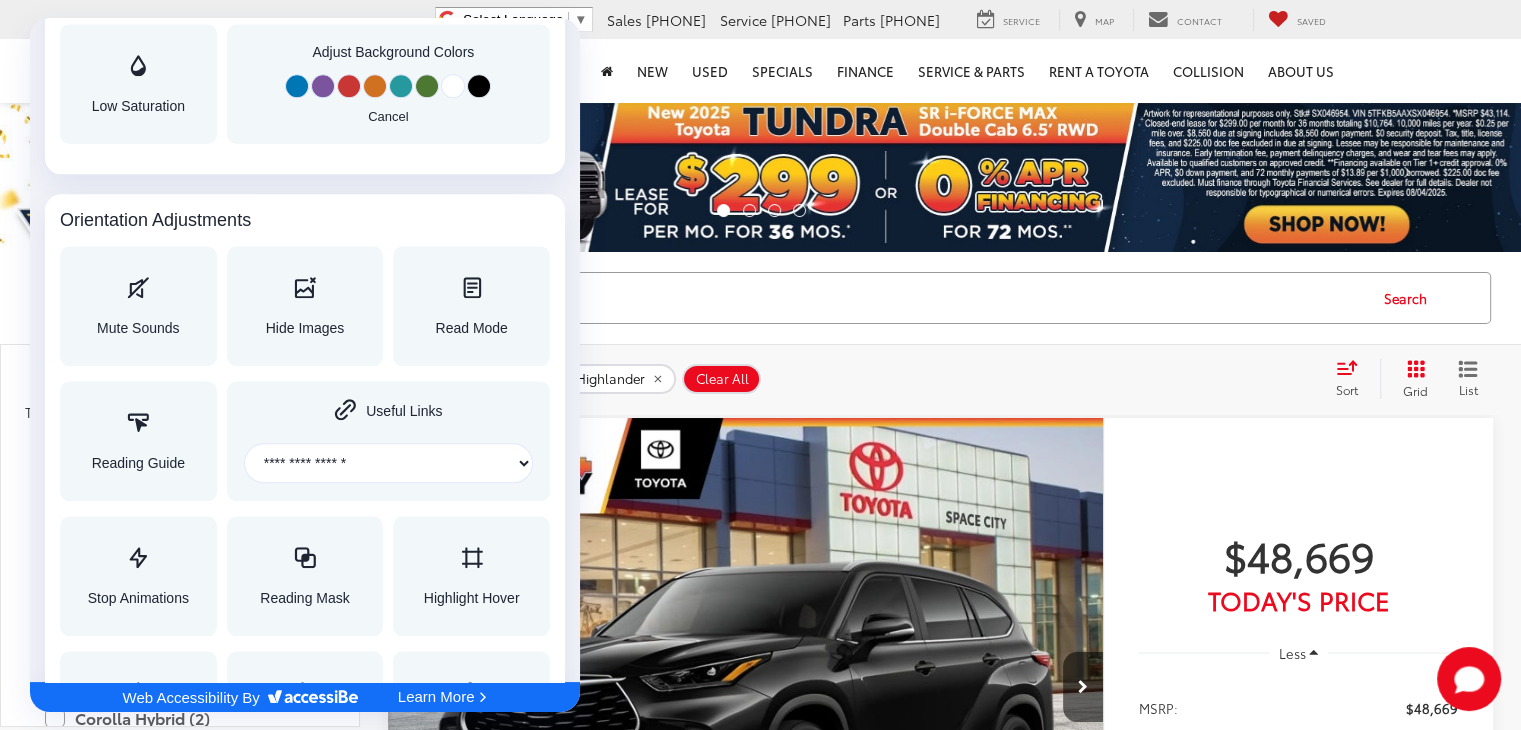 scroll, scrollTop: 2112, scrollLeft: 0, axis: vertical 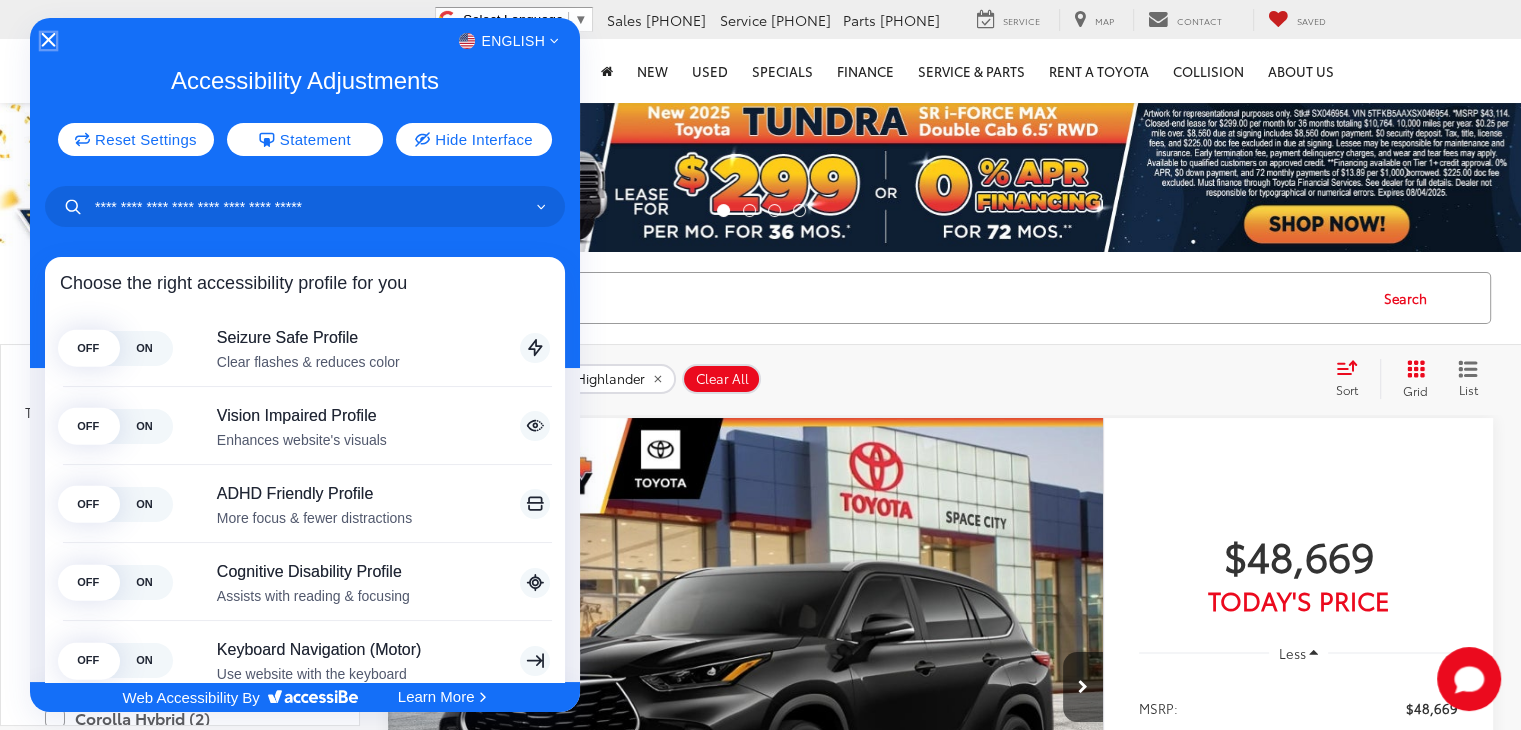 click 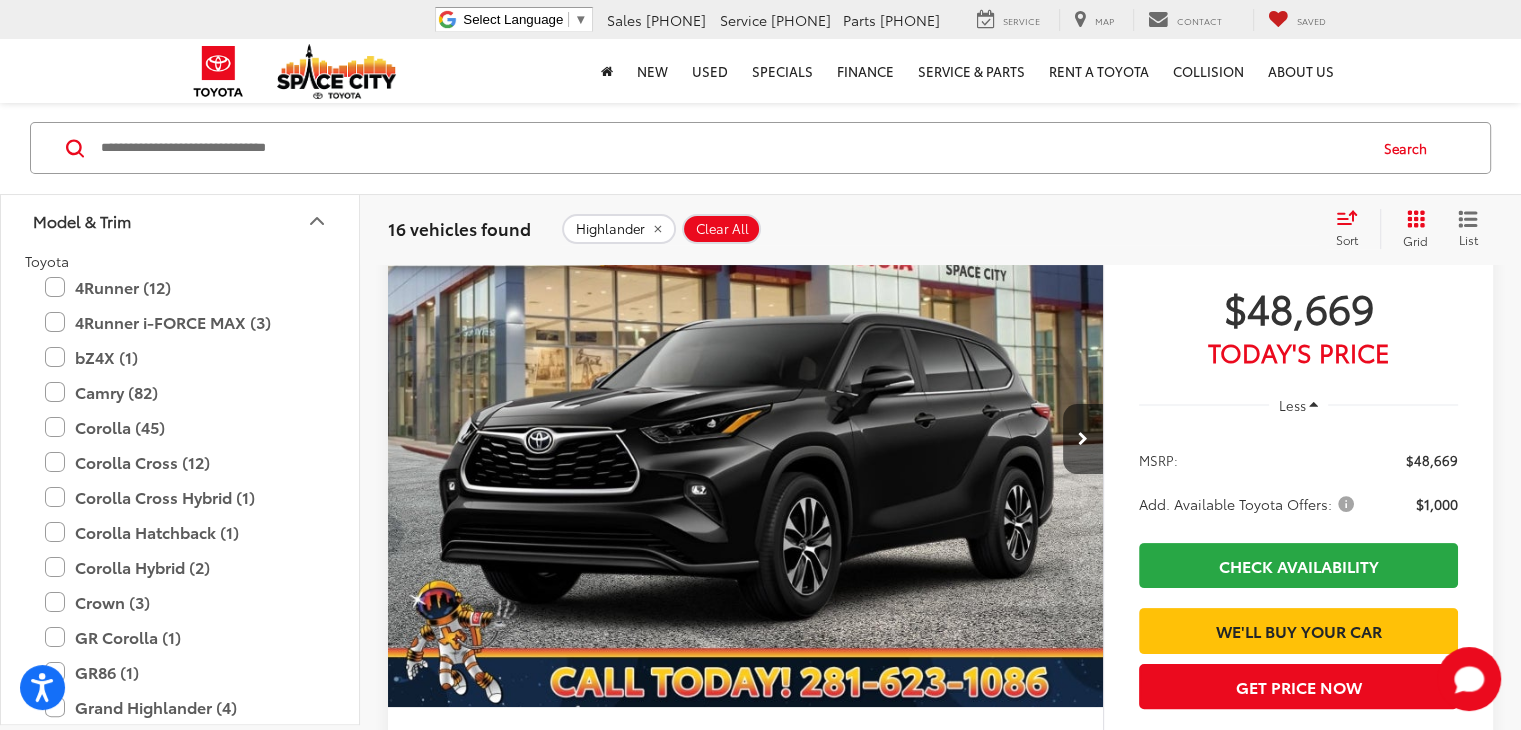 scroll, scrollTop: 248, scrollLeft: 0, axis: vertical 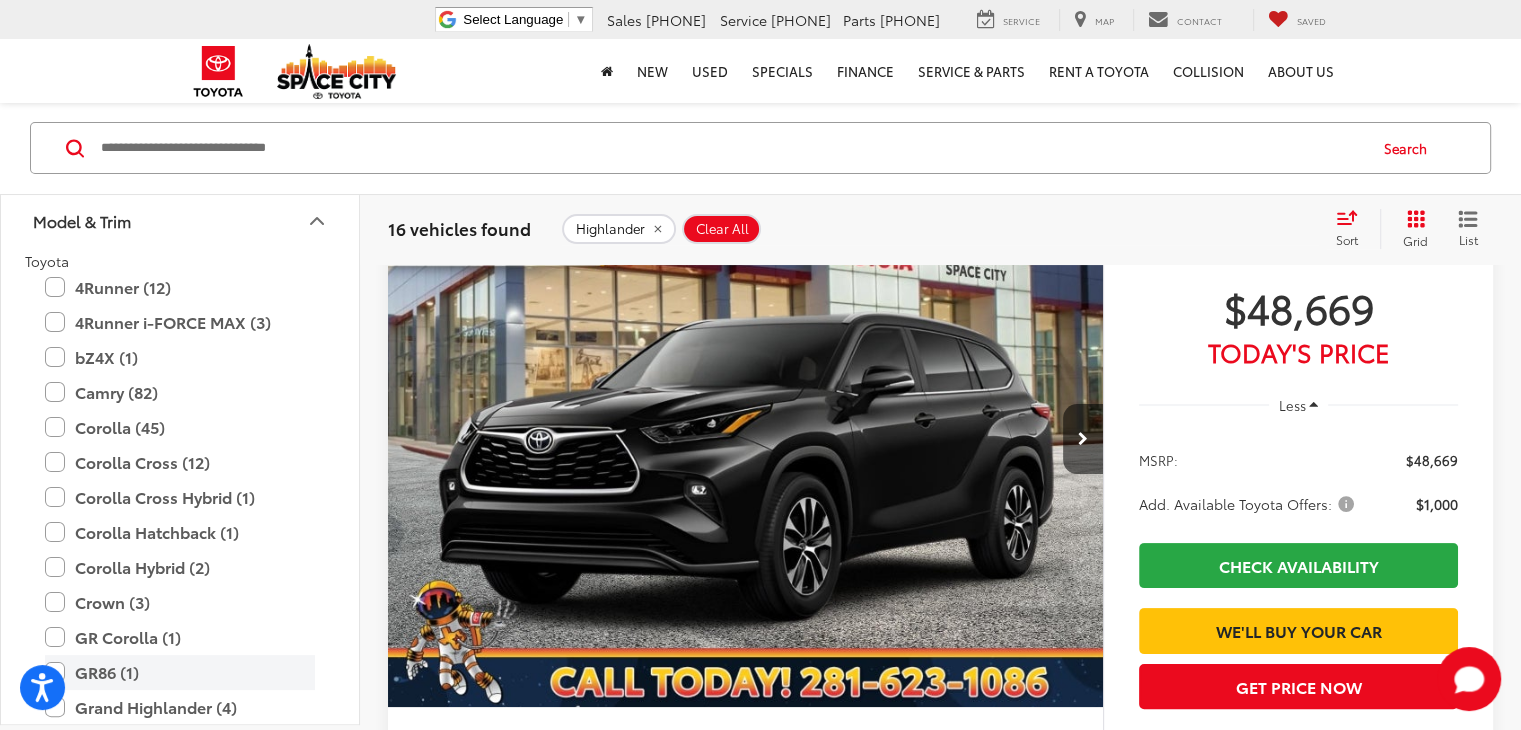 click on "GR86 (1)" at bounding box center (180, 672) 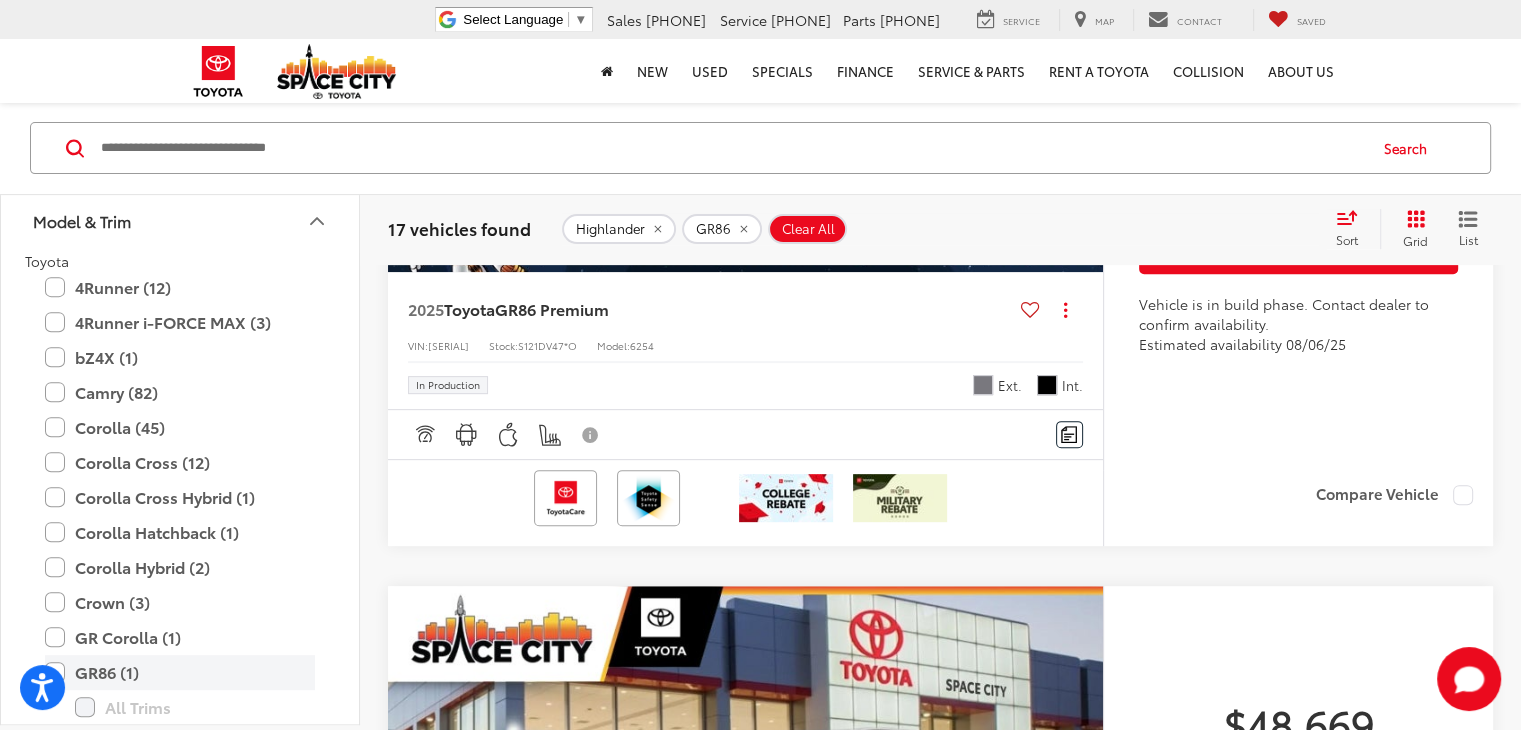 scroll, scrollTop: 681, scrollLeft: 0, axis: vertical 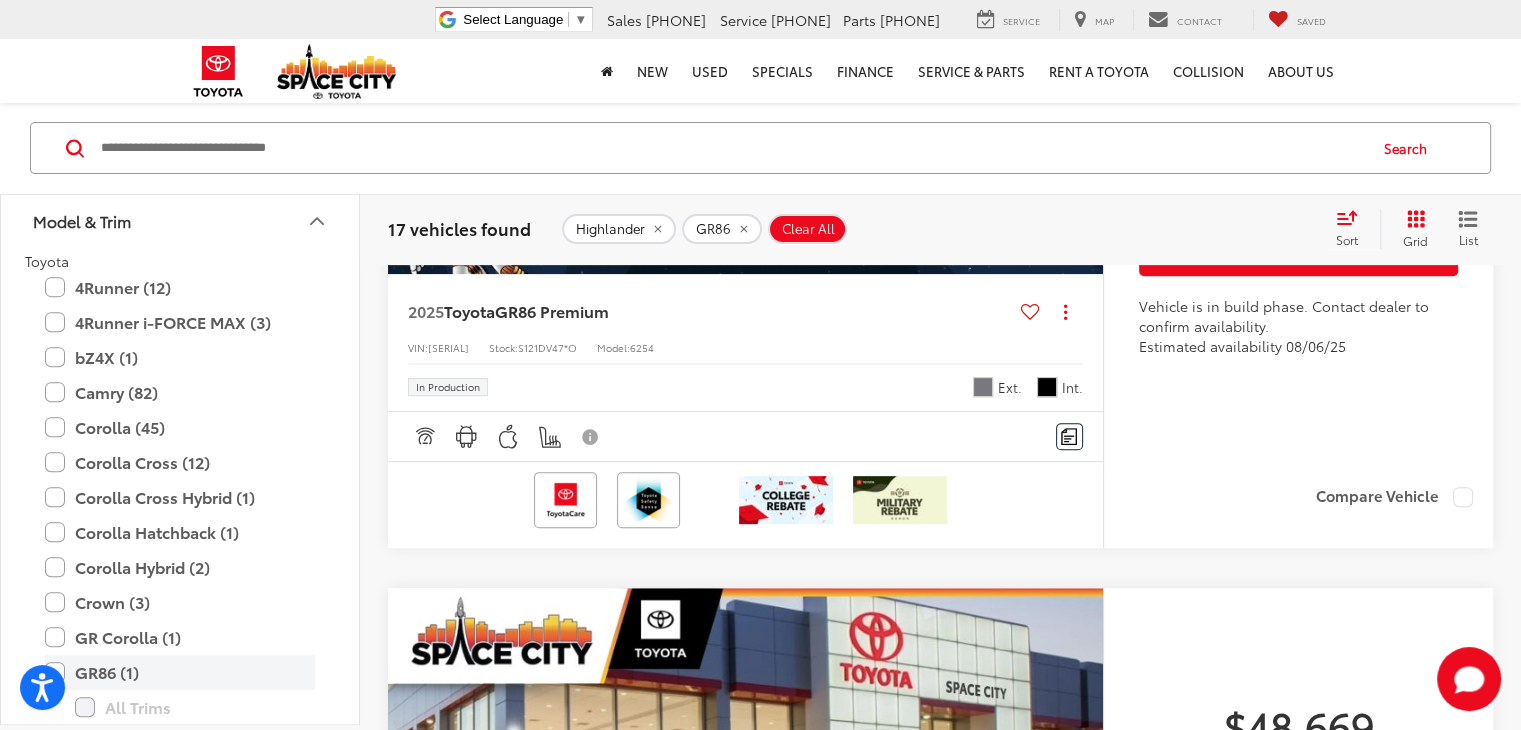 click on "GR86 (1)" at bounding box center (180, 672) 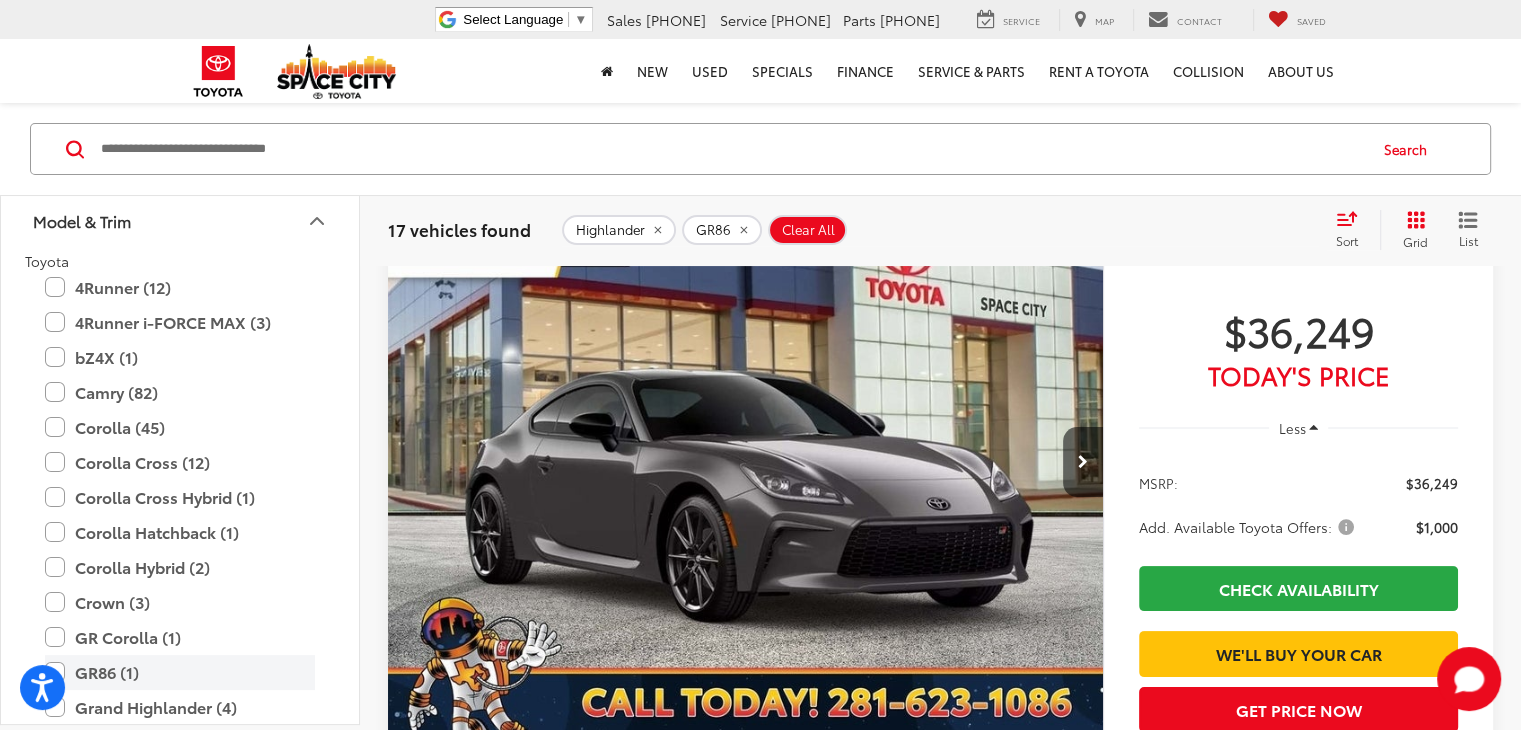 click on "GR86 (1)" at bounding box center (180, 672) 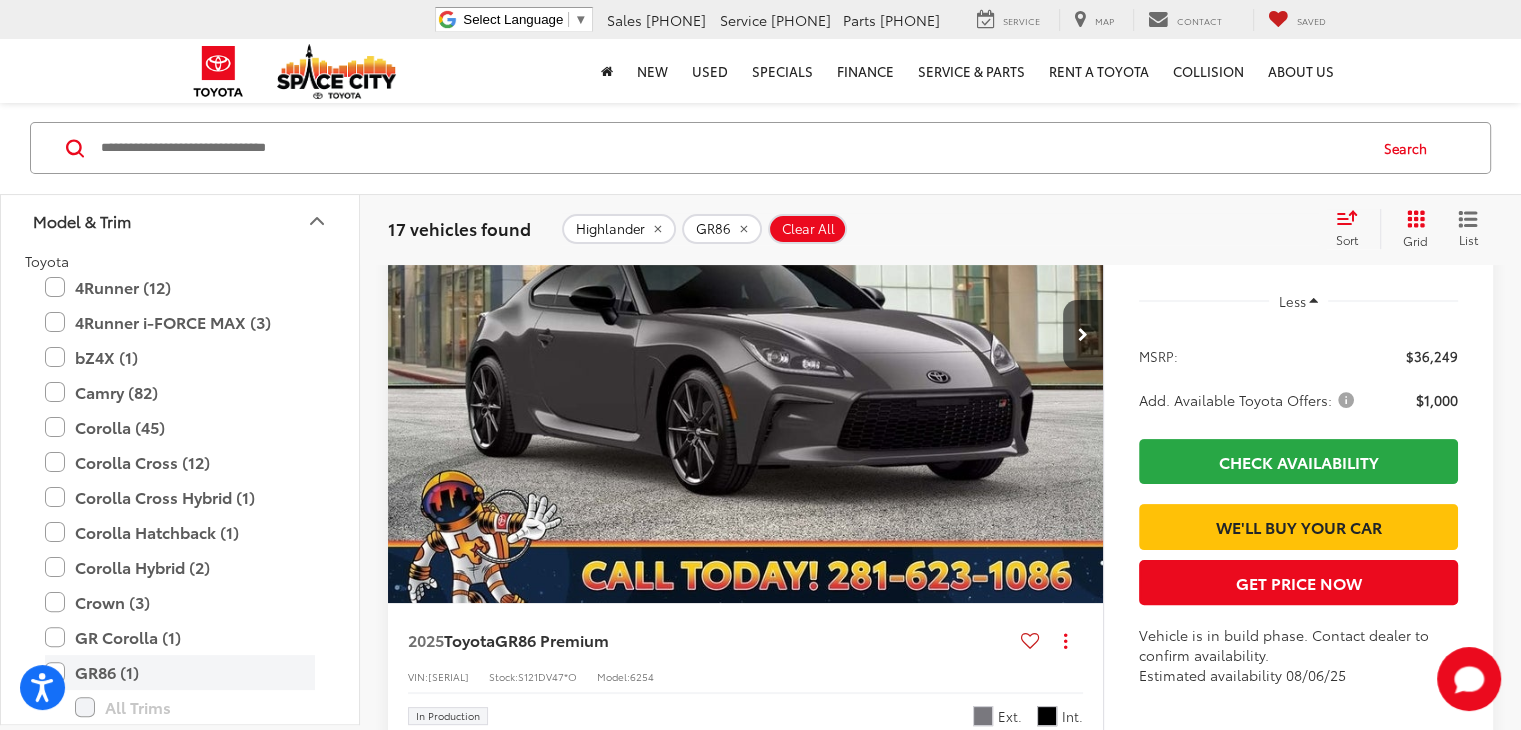 scroll, scrollTop: 361, scrollLeft: 0, axis: vertical 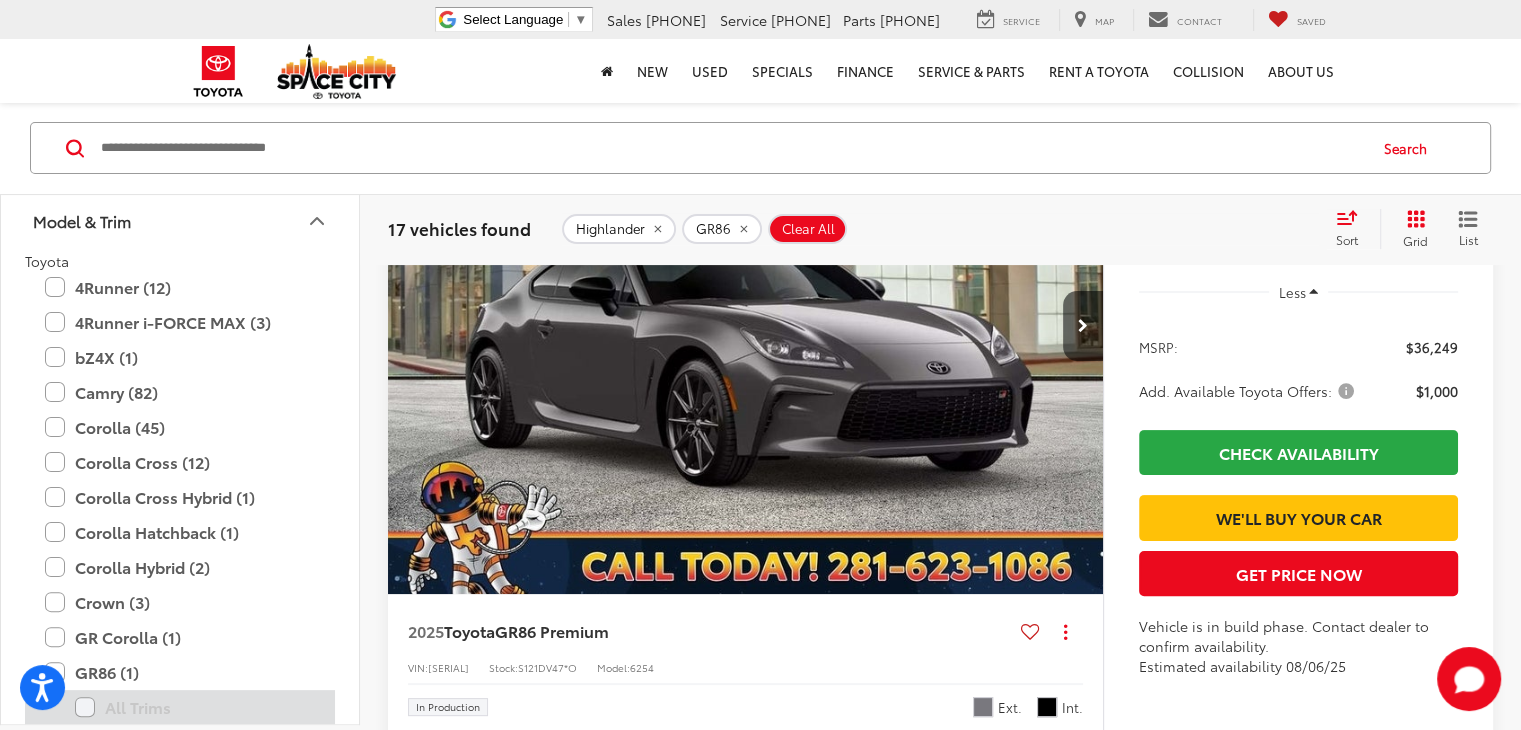 click on "All Trims" at bounding box center [195, 707] 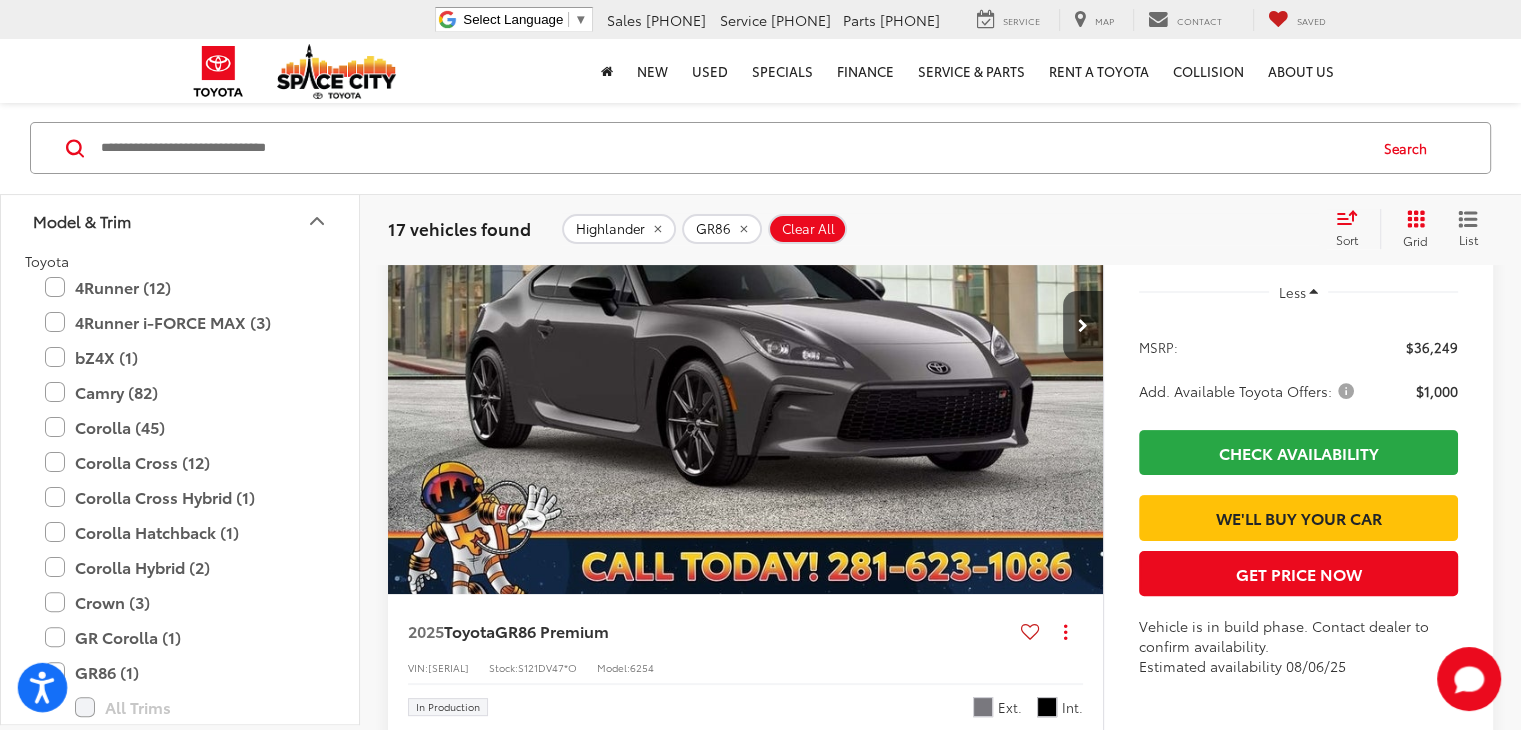 click at bounding box center [43, 688] 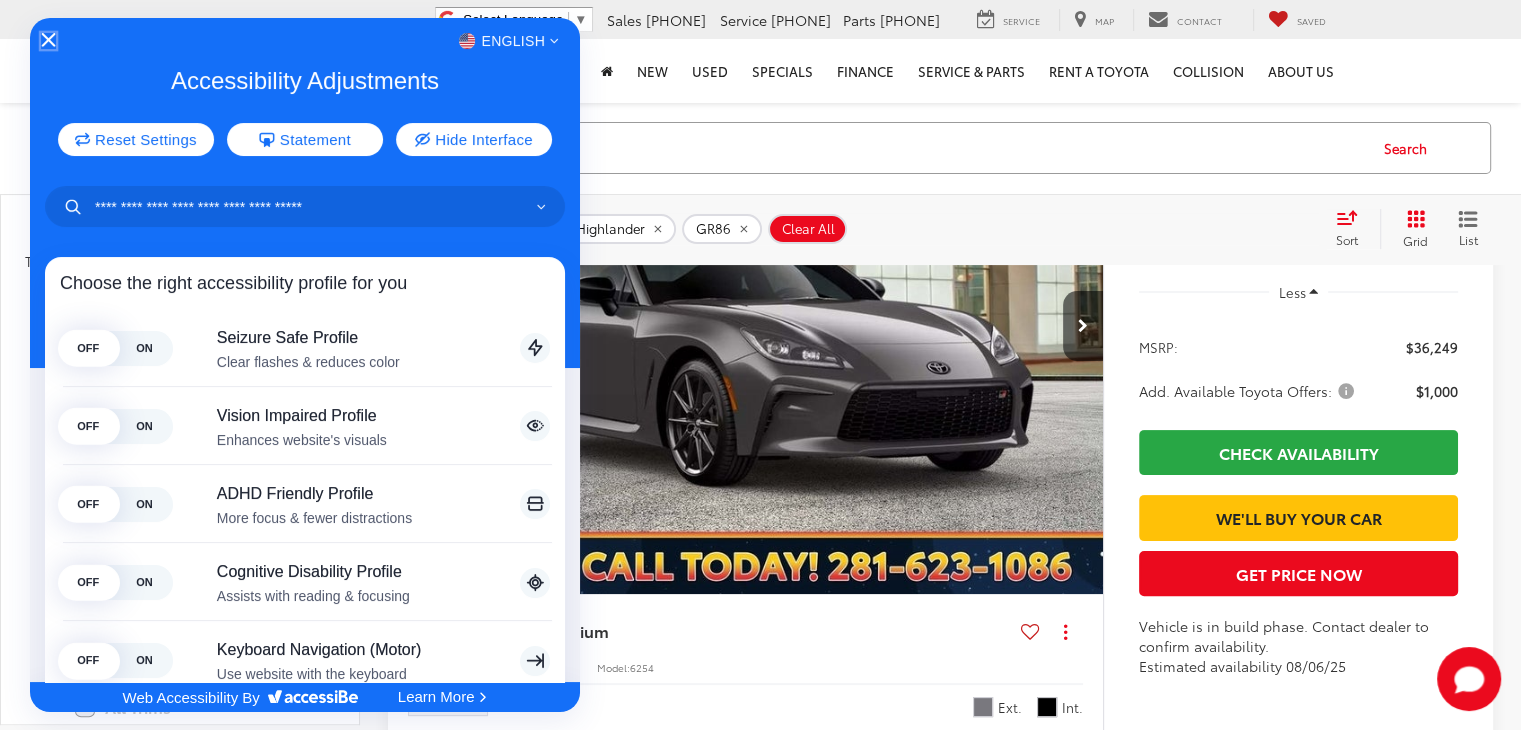 click 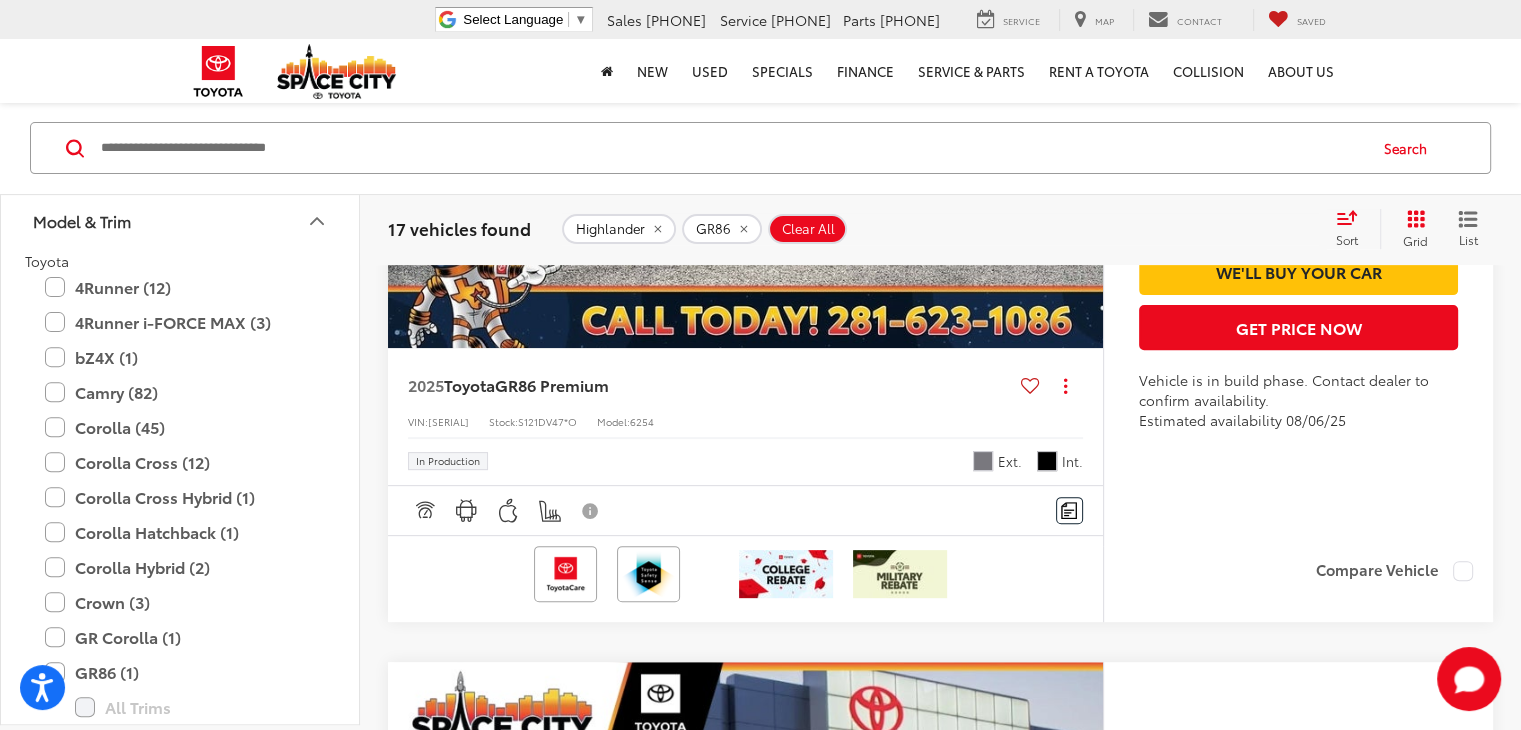 scroll, scrollTop: 606, scrollLeft: 0, axis: vertical 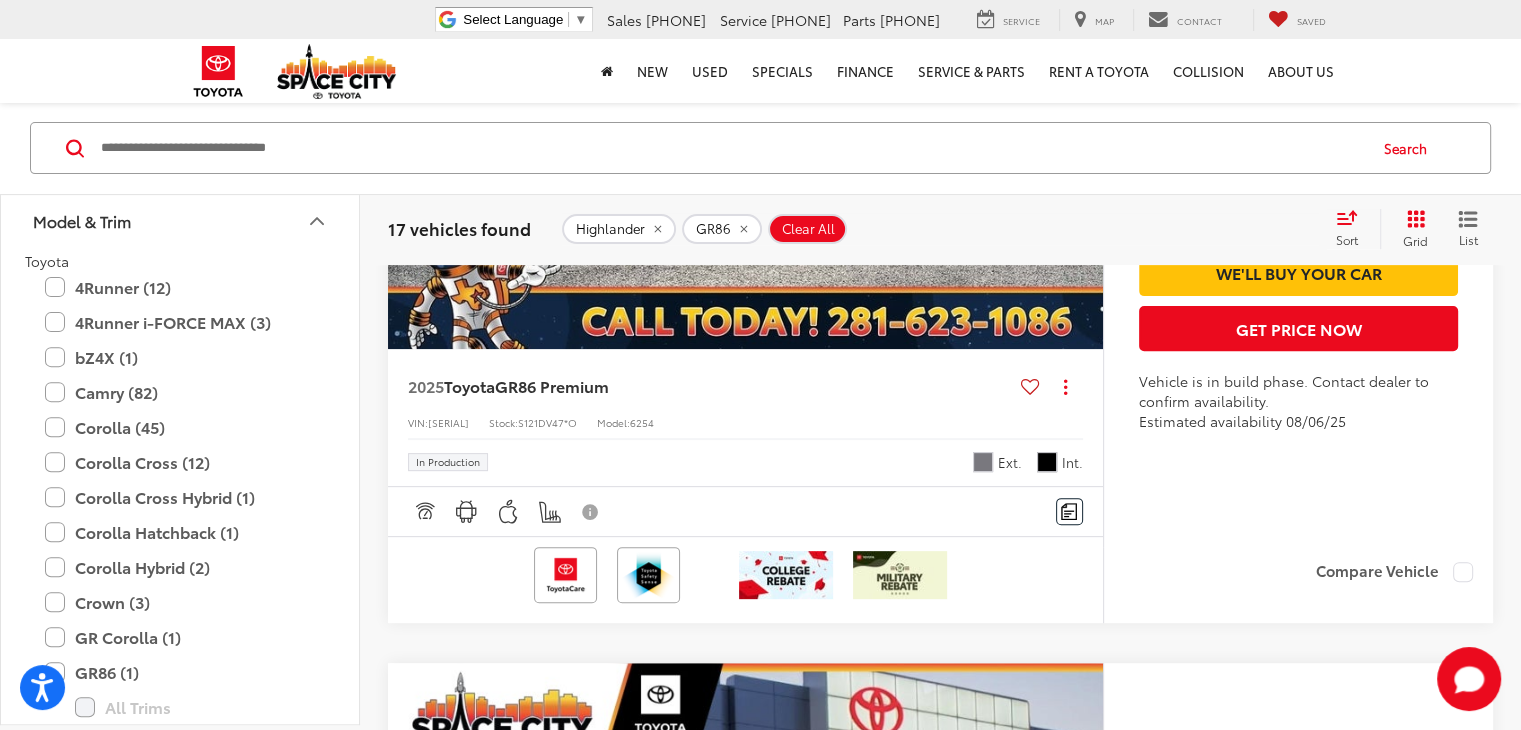 click on "Space City Toyota
Select Language ​ ▼
Sales
[PHONE]
Service
[PHONE]
Parts
[PHONE]
19011 Highway 59 North
[CITY], [STATE] [POSTAL_CODE]
Service
Map
Contact
Saved
Saved
Space City Toyota
Saved
Directions" at bounding box center [760, 19] 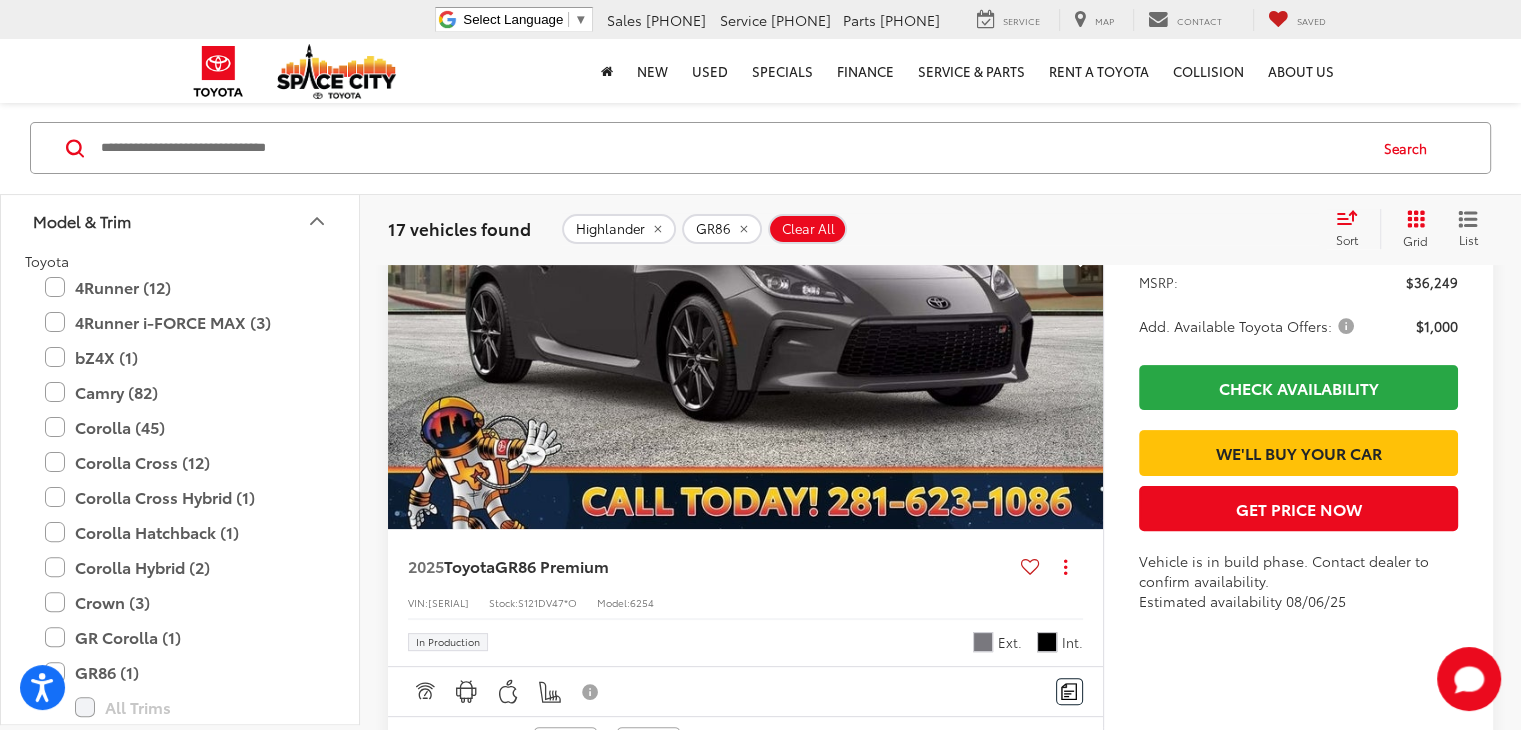 scroll, scrollTop: 418, scrollLeft: 0, axis: vertical 